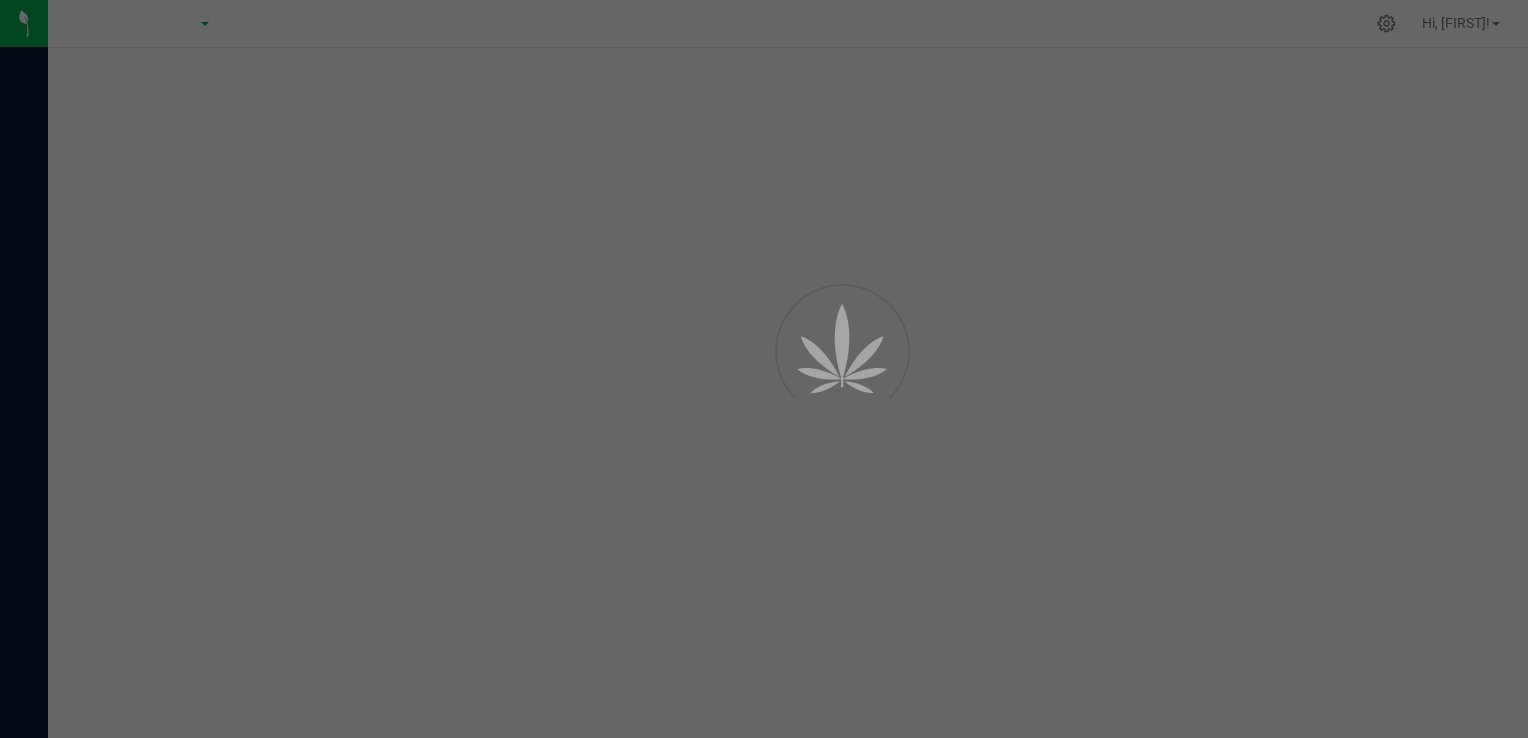 scroll, scrollTop: 0, scrollLeft: 0, axis: both 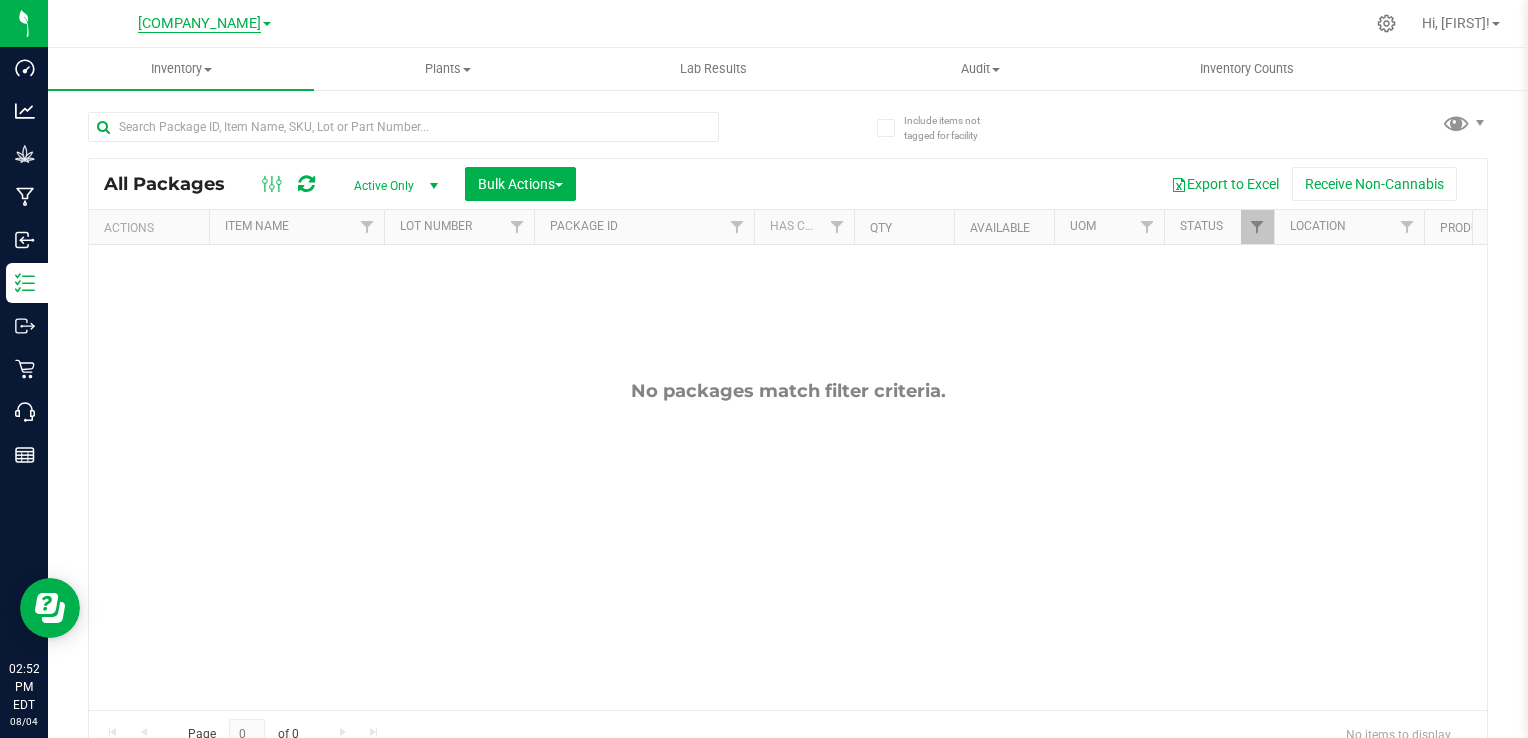 click on "[COMPANY_NAME]" at bounding box center [199, 24] 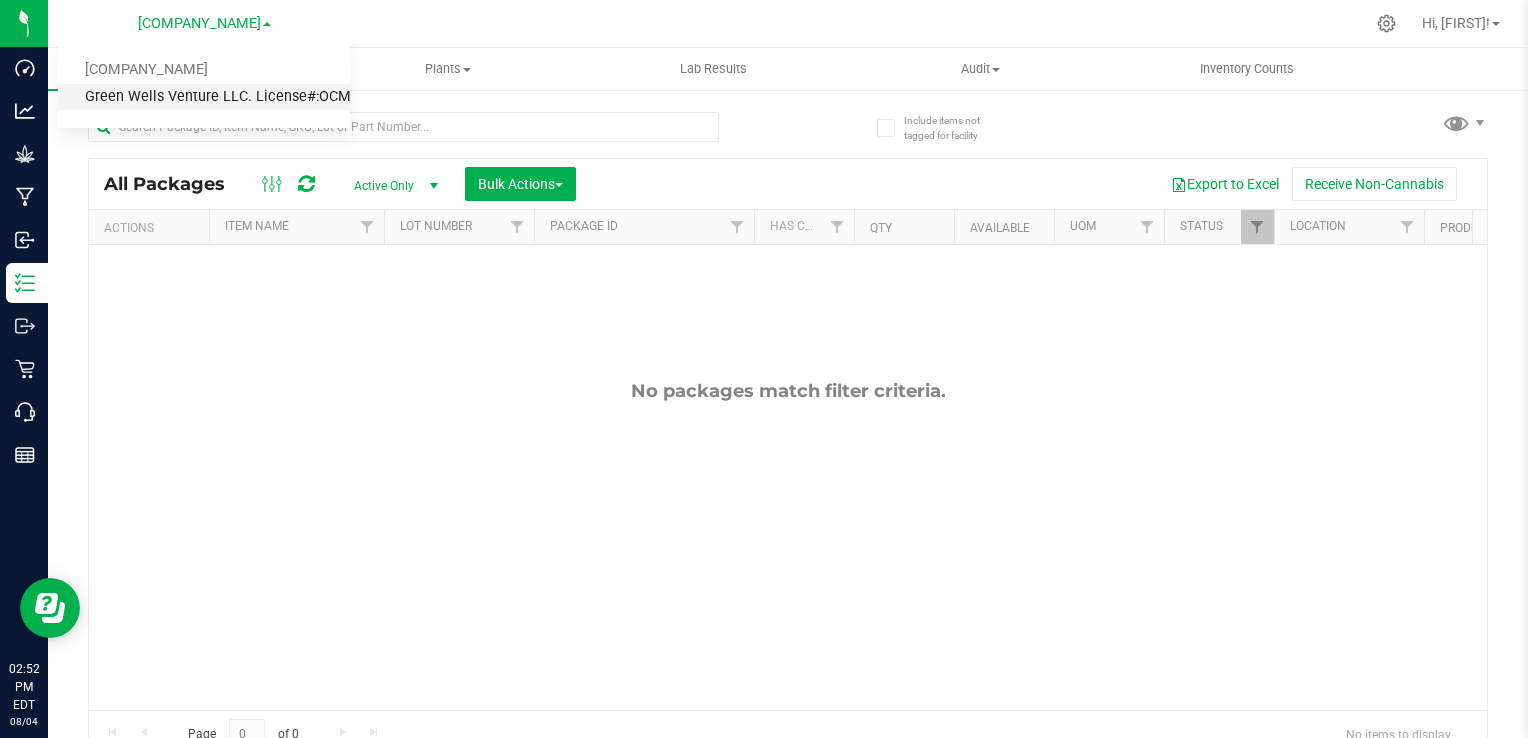 click on "Green Wells Venture LLC. License#:OCM-PROC-24-000089" at bounding box center (204, 97) 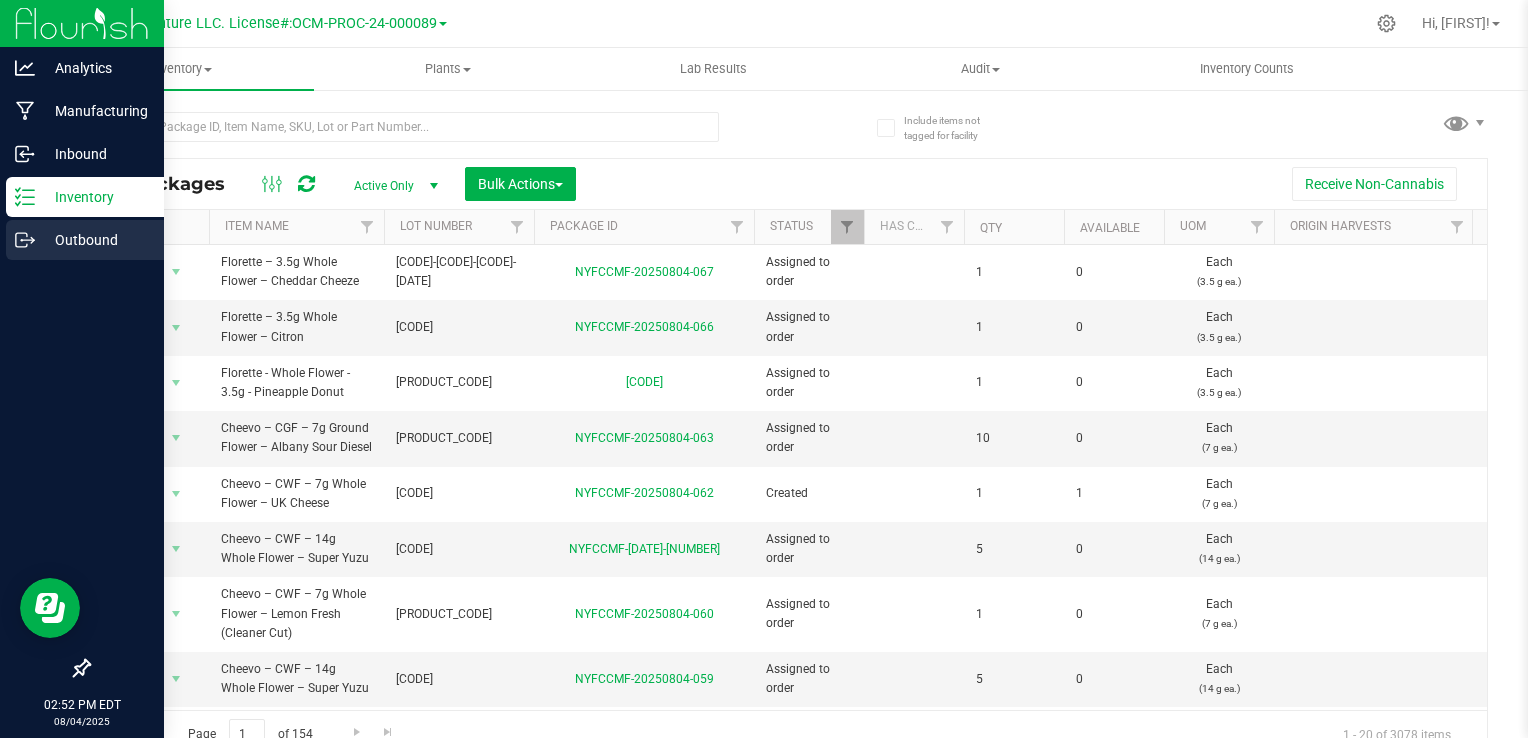 click 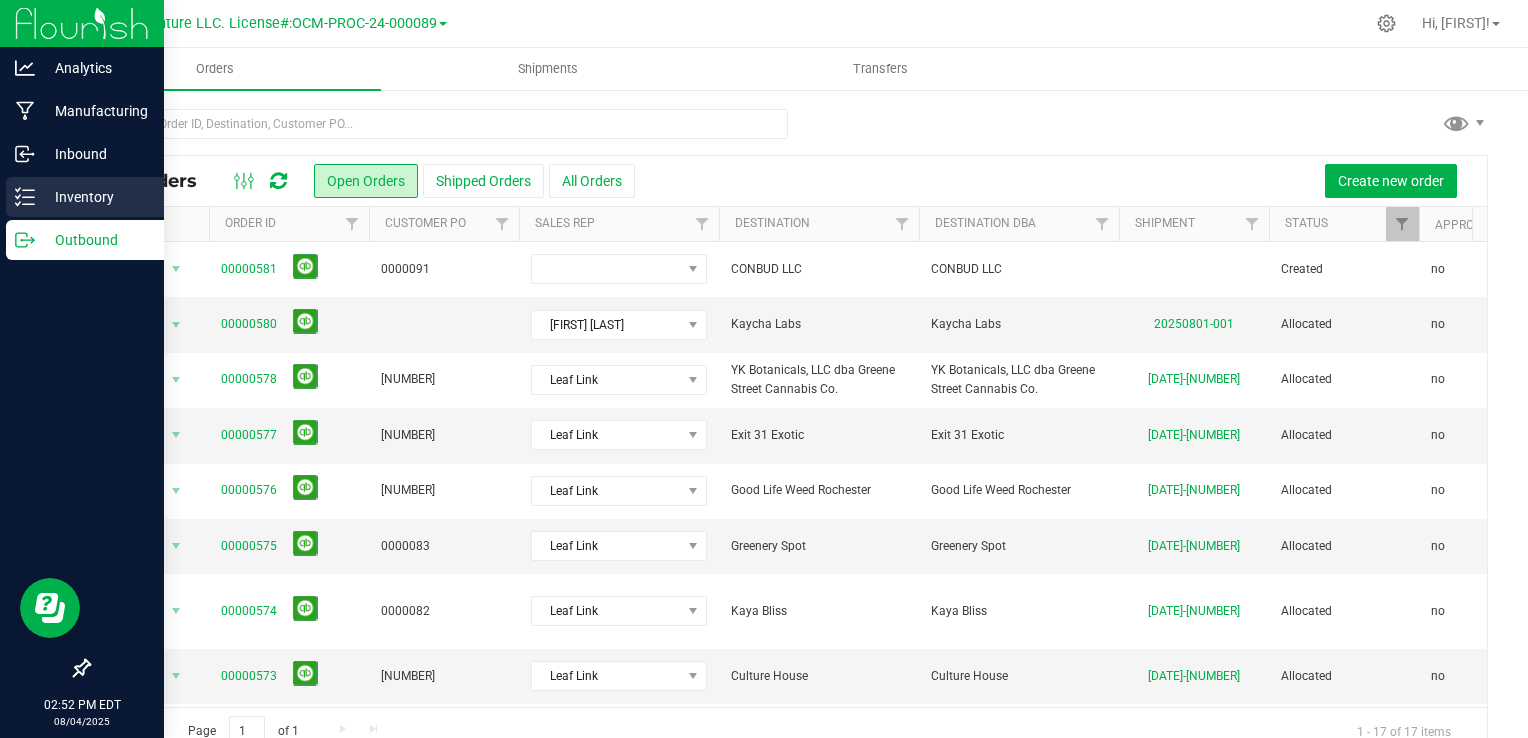 click 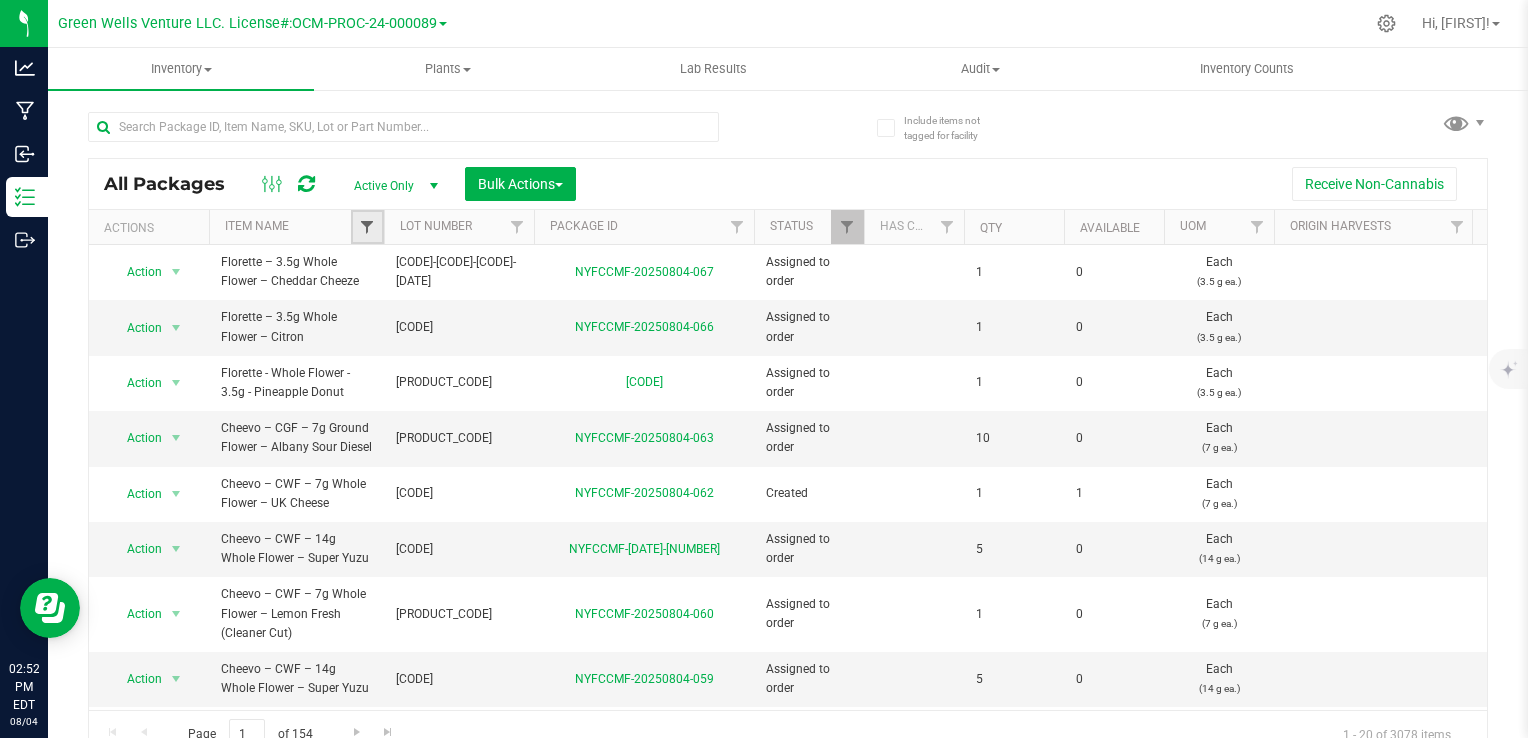 click at bounding box center [367, 227] 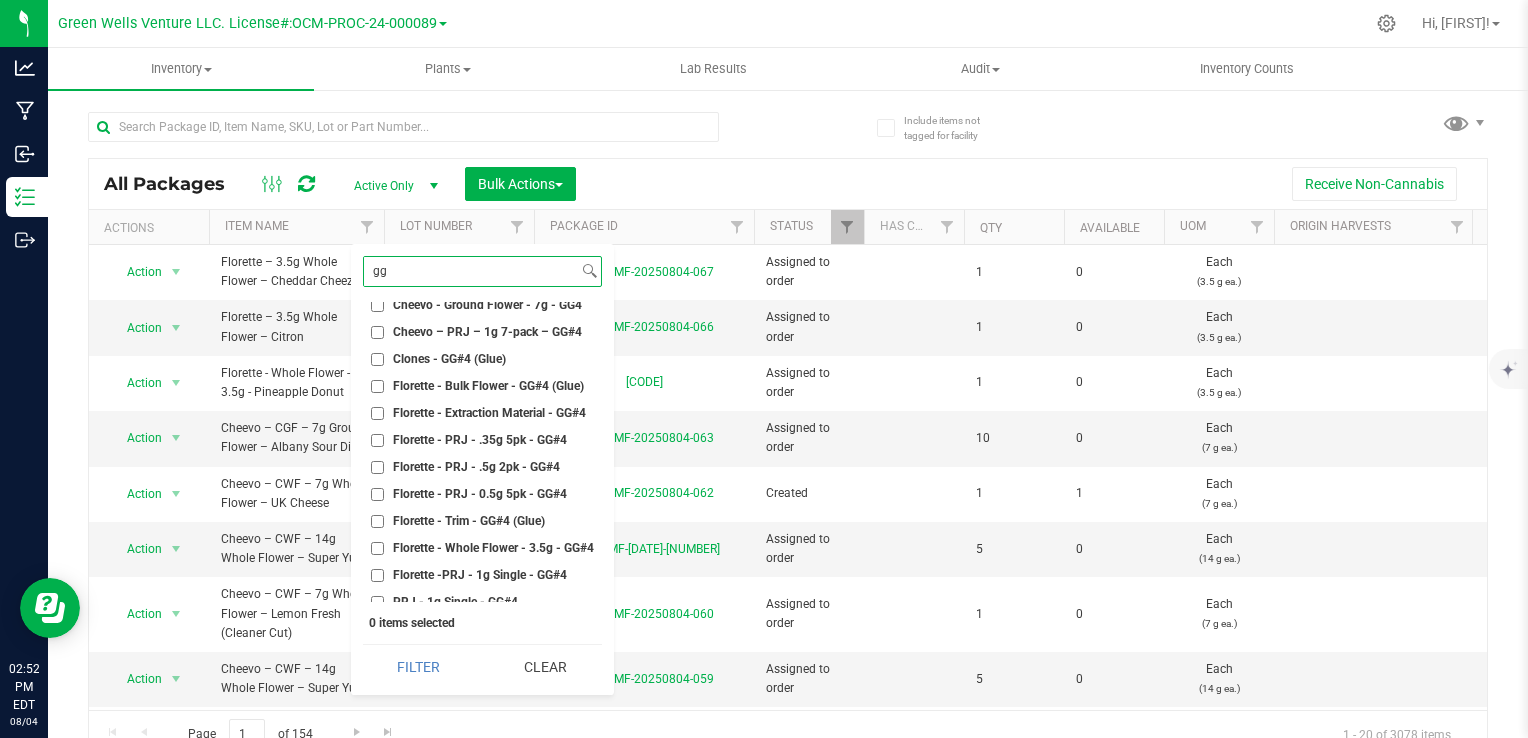 scroll, scrollTop: 24, scrollLeft: 0, axis: vertical 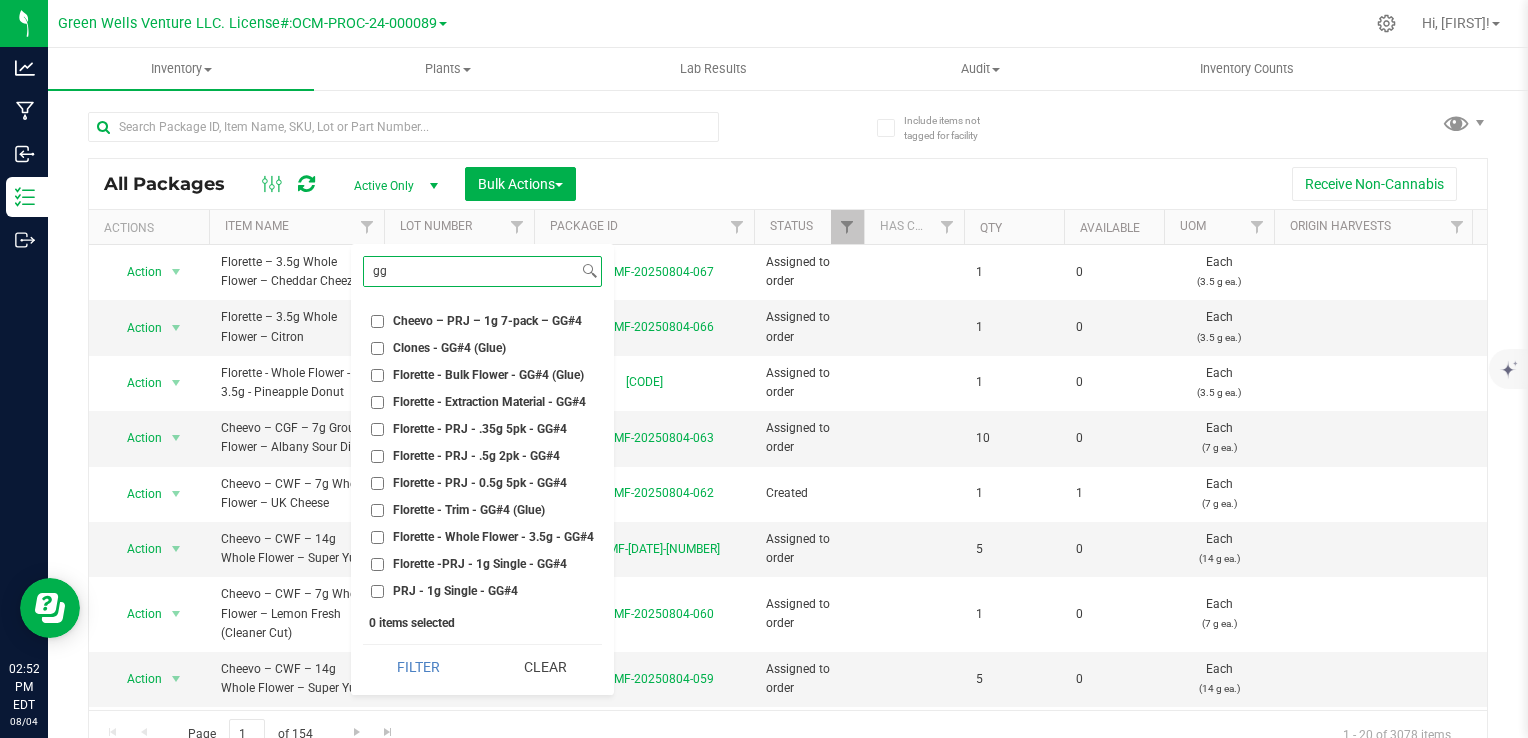 type on "gg" 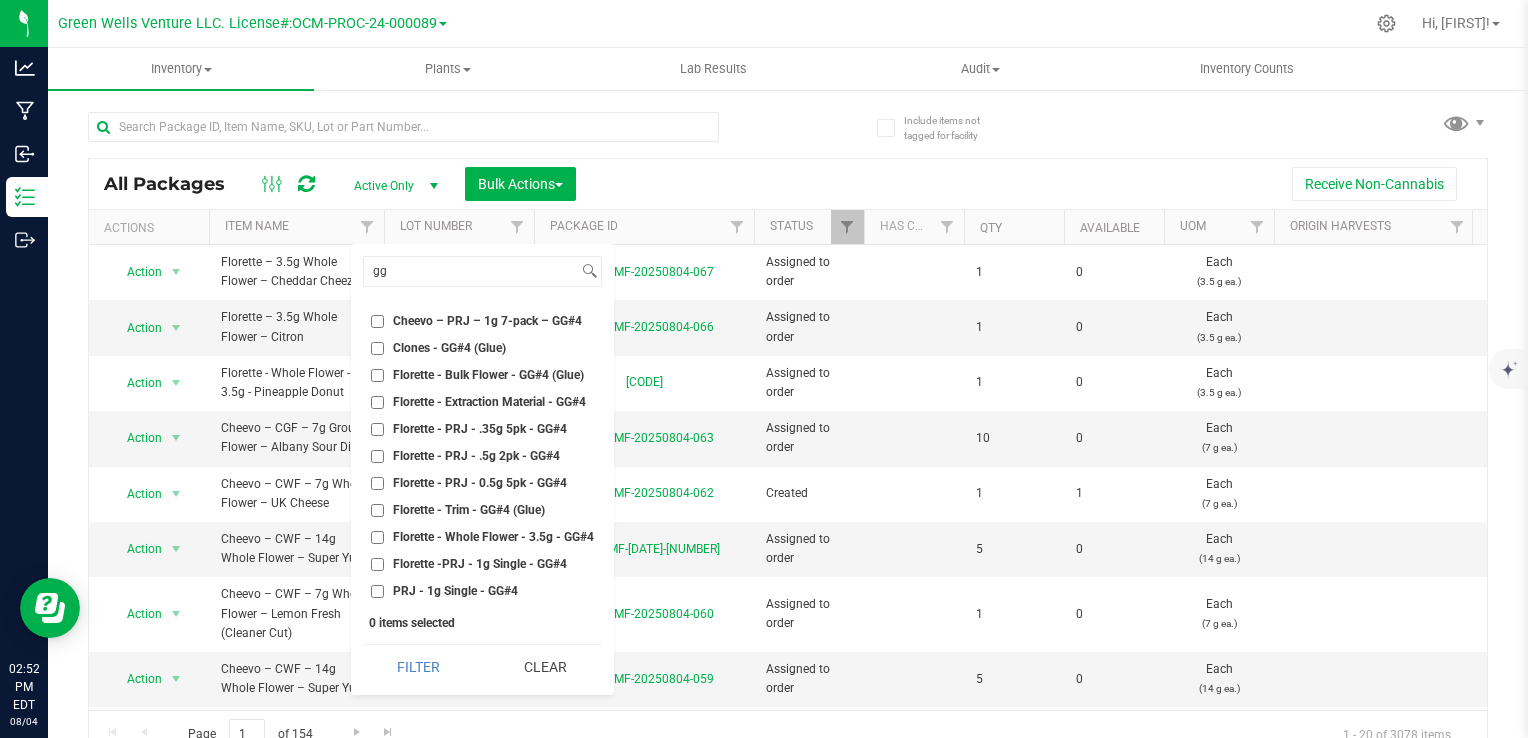 click on "Florette - PRJ - 0.5g 5pk - GG#4" at bounding box center (480, 483) 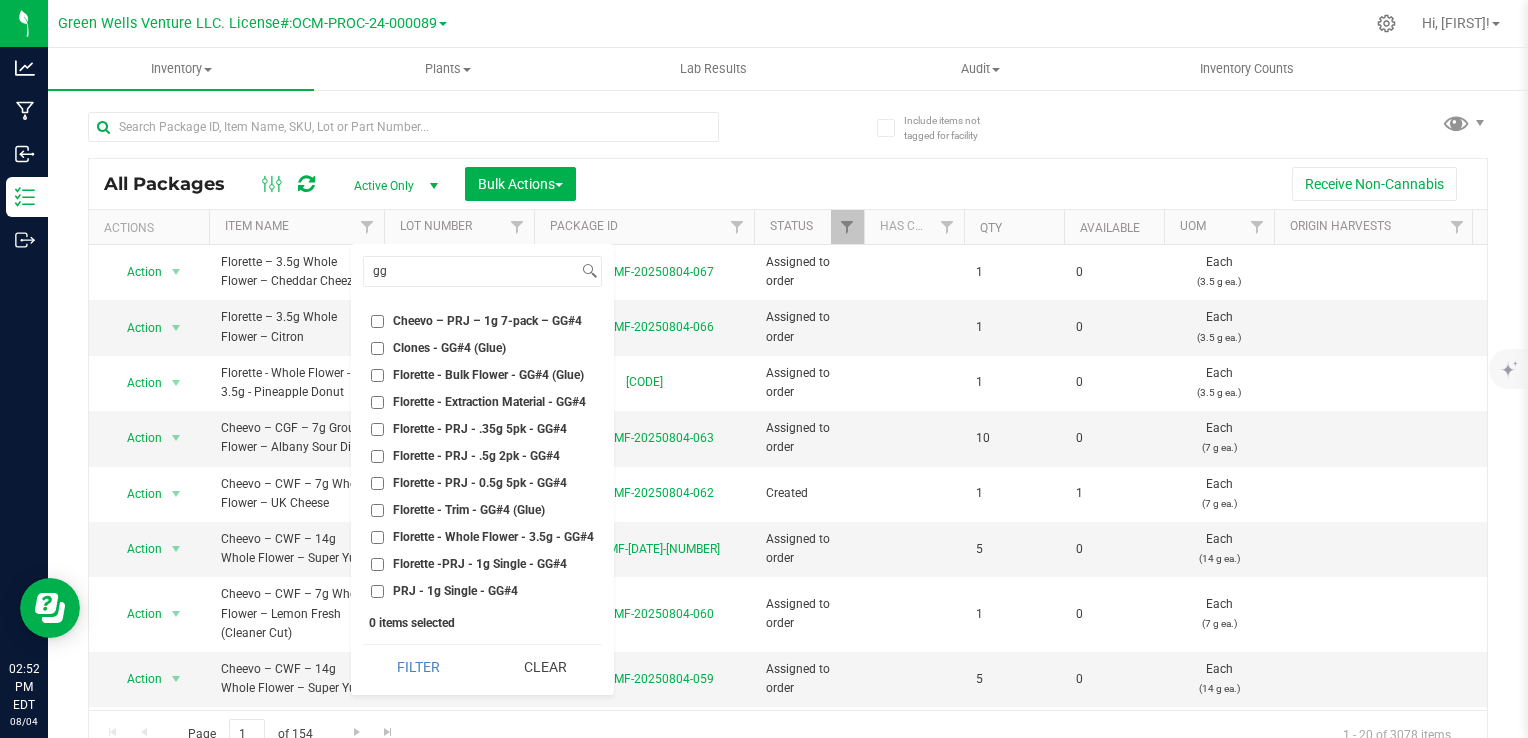 click on "Florette - PRJ - 0.5g 5pk - GG#4" at bounding box center [377, 483] 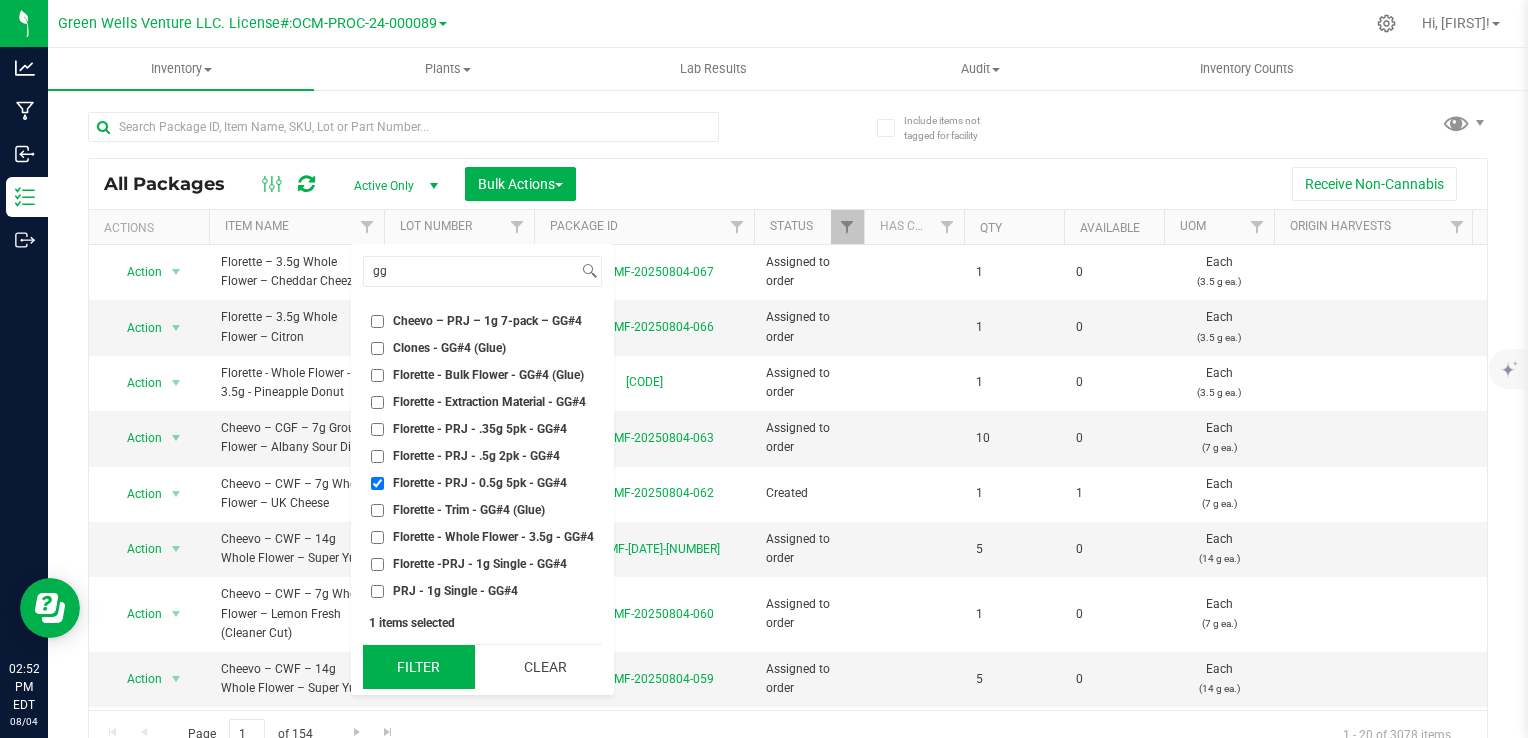 click on "Filter" at bounding box center (419, 667) 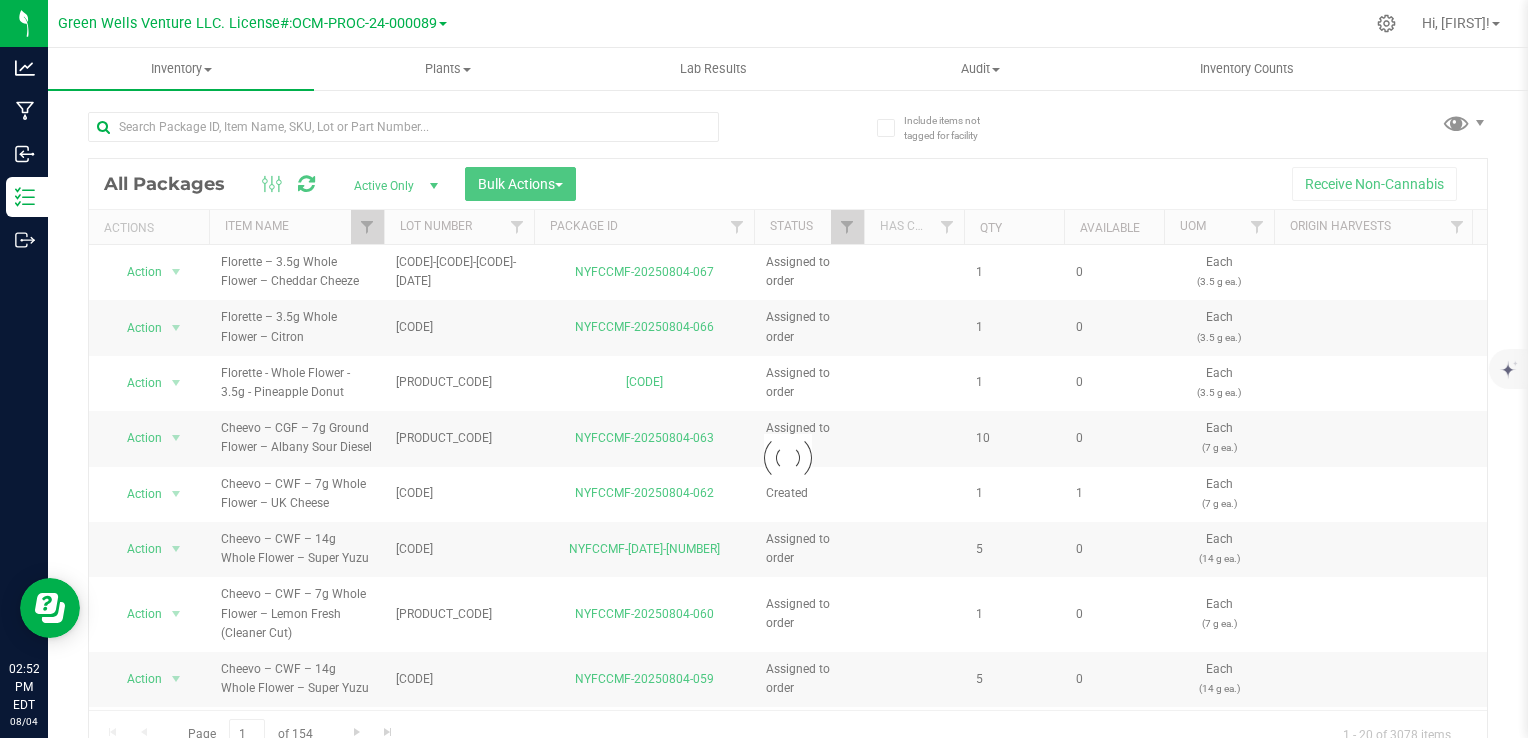 checkbox on "true" 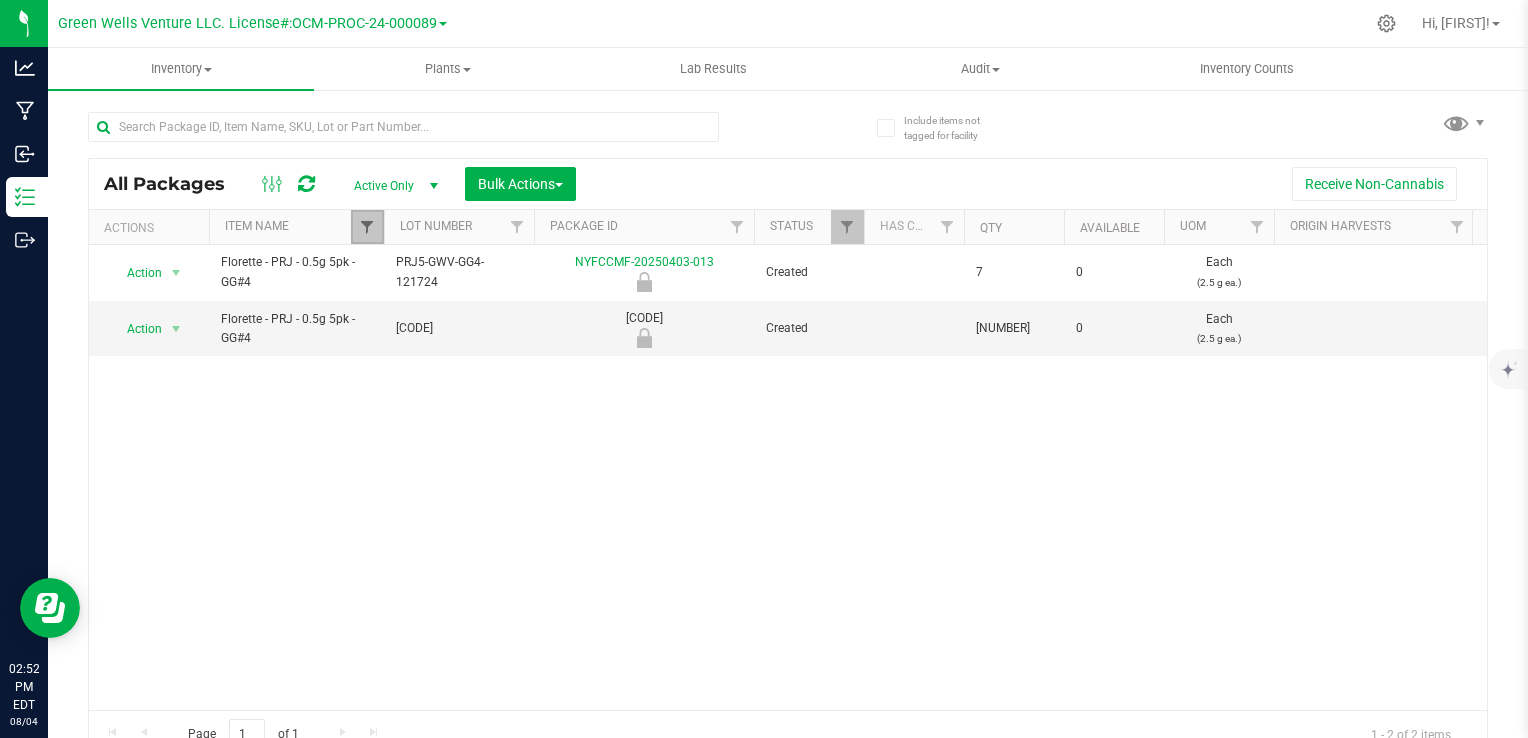 click at bounding box center [367, 227] 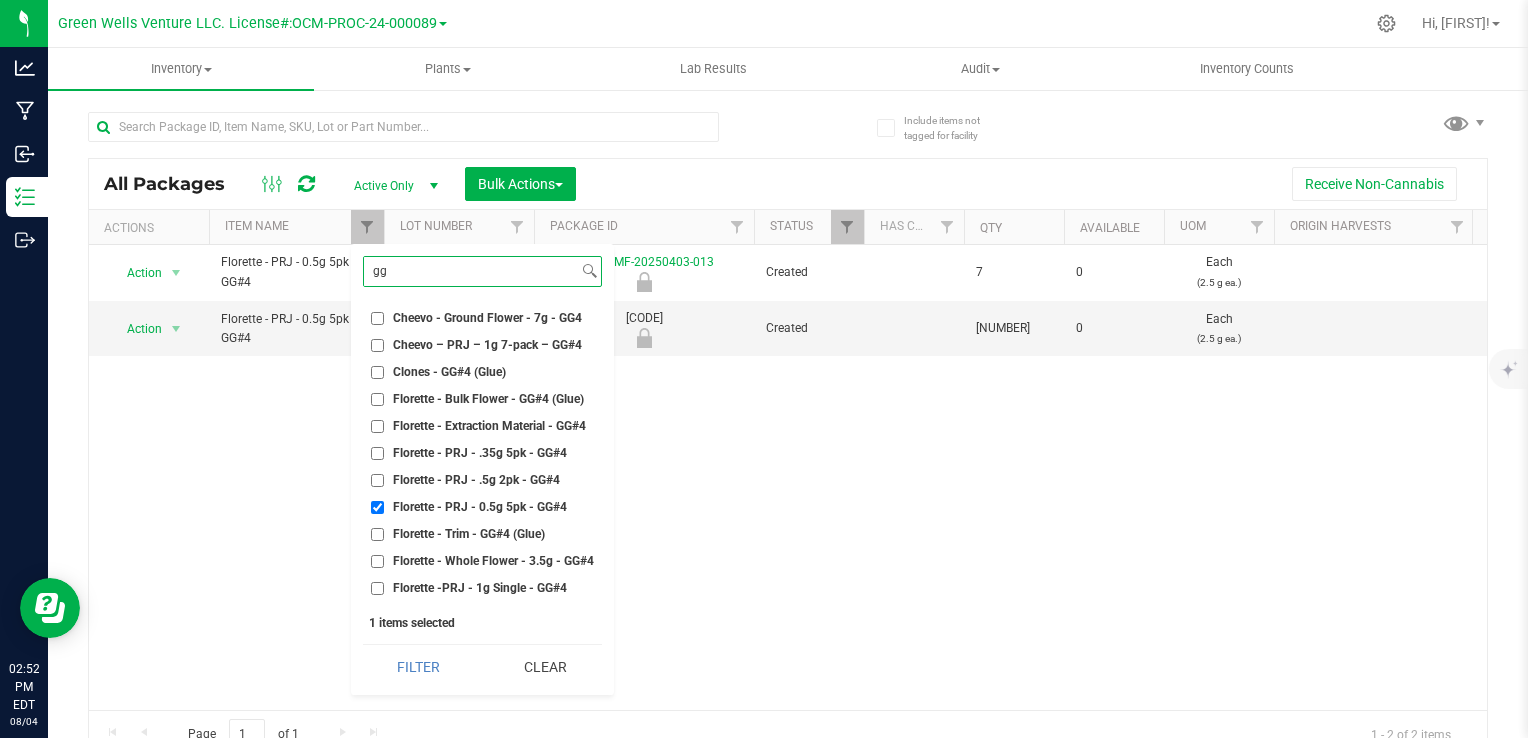 scroll, scrollTop: 24, scrollLeft: 0, axis: vertical 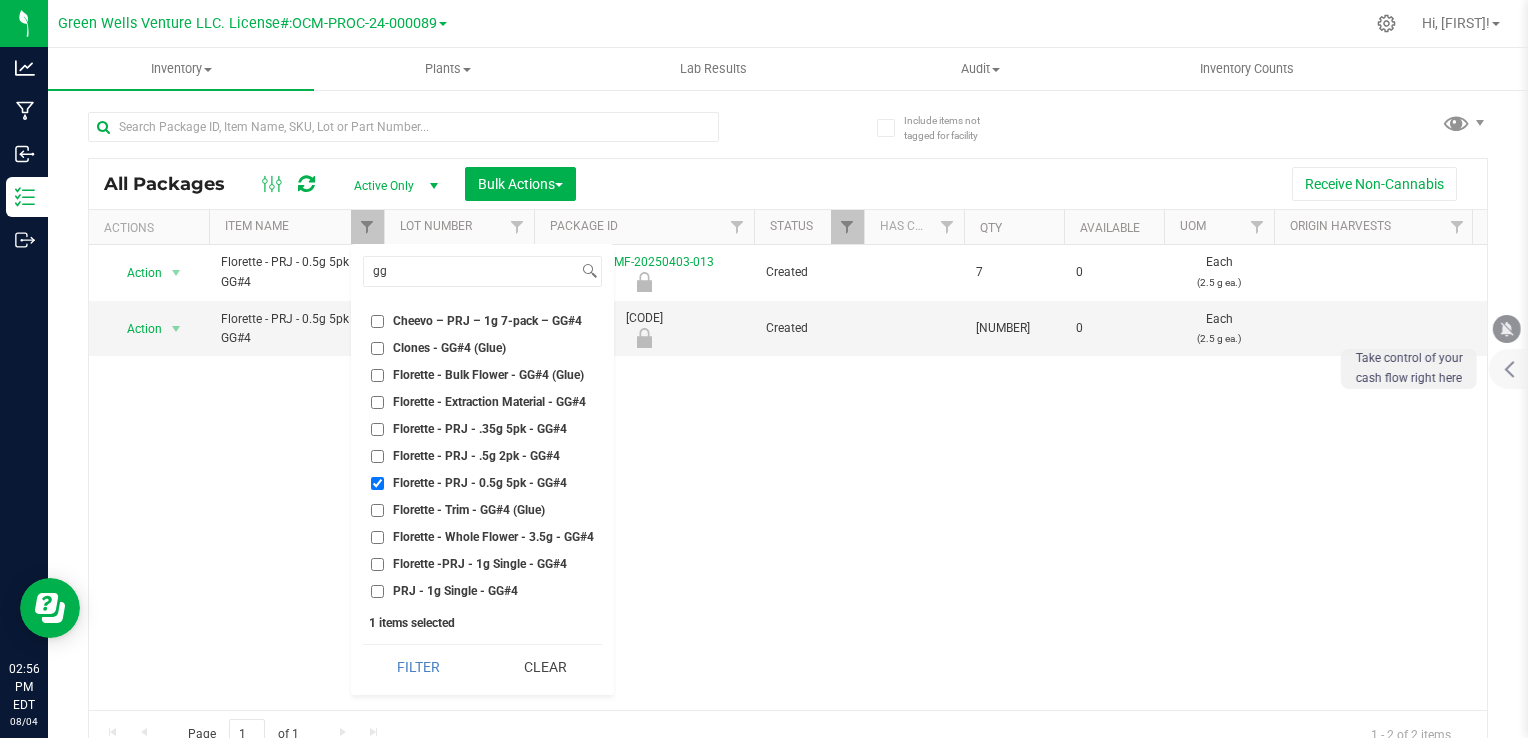 click on "Action Action Edit attributes Global inventory Locate package Mark as sample Print package label Print product labels Record a lab result See history Unlock package
Florette - PRJ - 0.5g 5pk - GG#4
[CODE]
[CODE]
Created
7
0
Each
(2.5 g ea.)
$0.01000 $16.50000
Finished Goods Vault
1.3.44.234.0
$0.07 $115.50 $0.00 $0.07 [MONTH] [DAY], [YEAR] [HOUR]:[MINUTE]:[SECOND] [TIMEZONE]
Now" at bounding box center [788, 477] 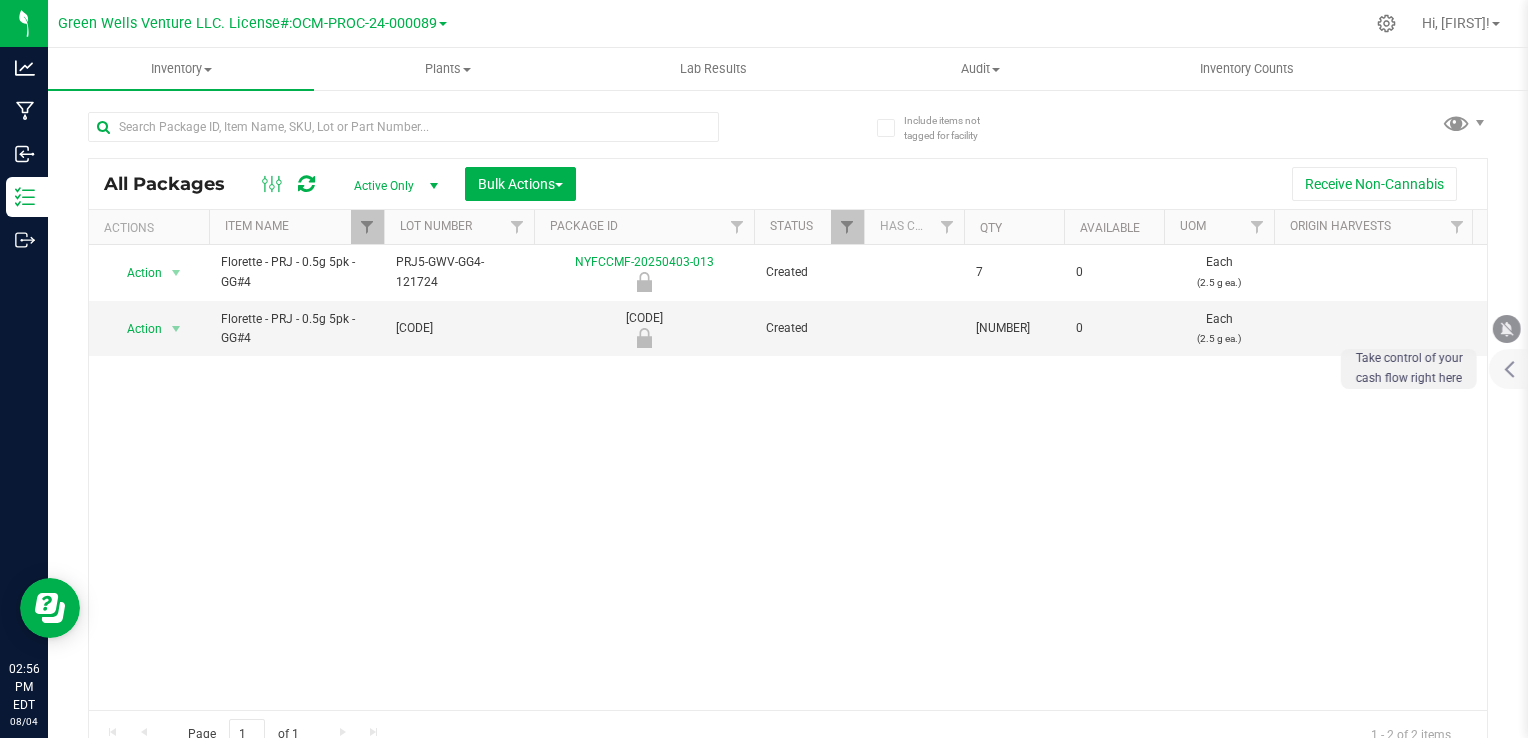click on "Action Action Edit attributes Global inventory Locate package Mark as sample Print package label Print product labels Record a lab result See history Unlock package
Florette - PRJ - 0.5g 5pk - GG#4
[CODE]
[CODE]
Created
7
0
Each
(2.5 g ea.)
$0.01000 $16.50000
Finished Goods Vault
1.3.44.234.0
$0.07 $115.50 $0.00 $0.07 [MONTH] [DAY], [YEAR] [HOUR]:[MINUTE]:[SECOND] [TIMEZONE]
Now" at bounding box center (788, 477) 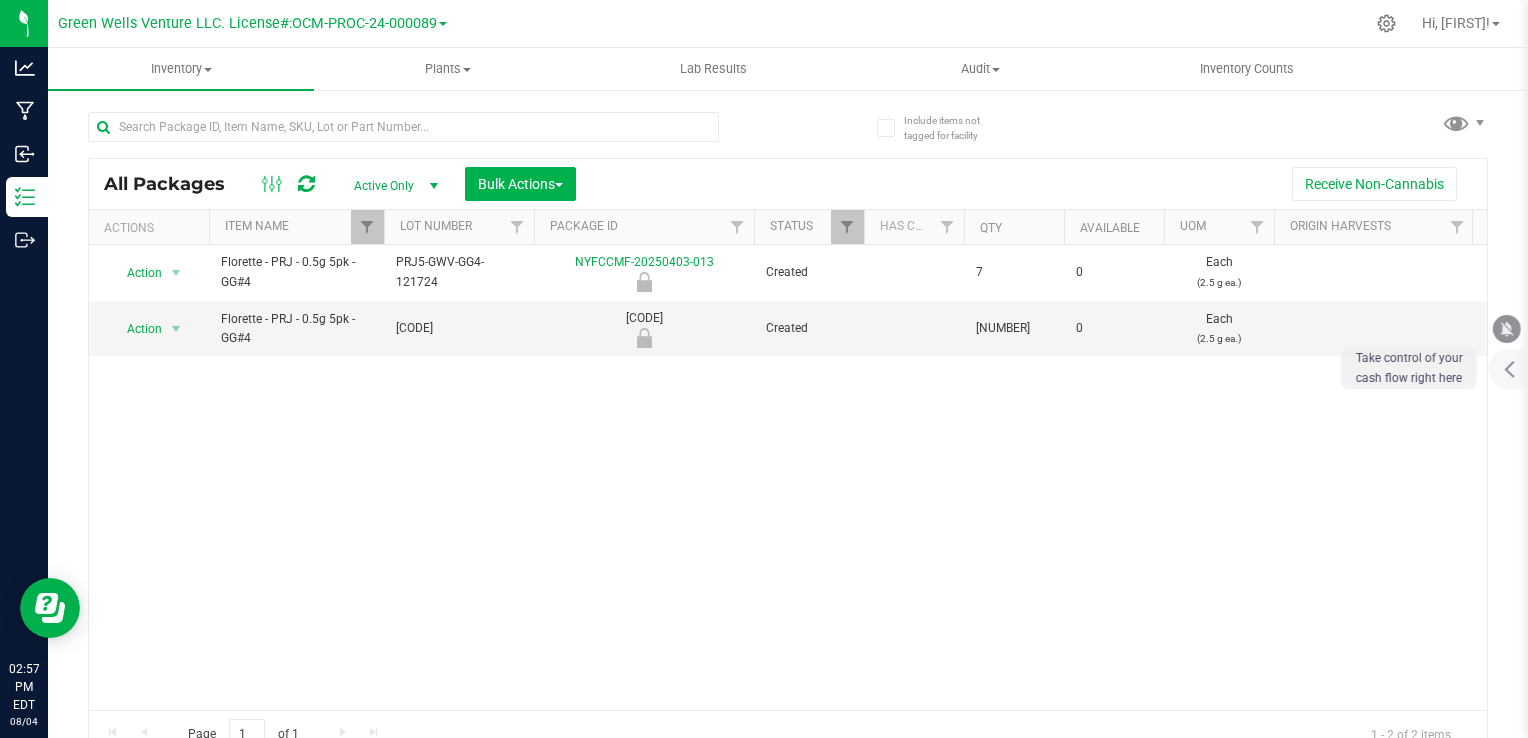 click on "Action Action Edit attributes Global inventory Locate package Mark as sample Print package label Print product labels Record a lab result See history Unlock package
Florette - PRJ - 0.5g 5pk - GG#4
[CODE]
[CODE]
Created
7
0
Each
(2.5 g ea.)
$0.01000 $16.50000
Finished Goods Vault
1.3.44.234.0
$0.07 $115.50 $0.00 $0.07 [MONTH] [DAY], [YEAR] [HOUR]:[MINUTE]:[SECOND] [TIMEZONE]
Now" at bounding box center (788, 477) 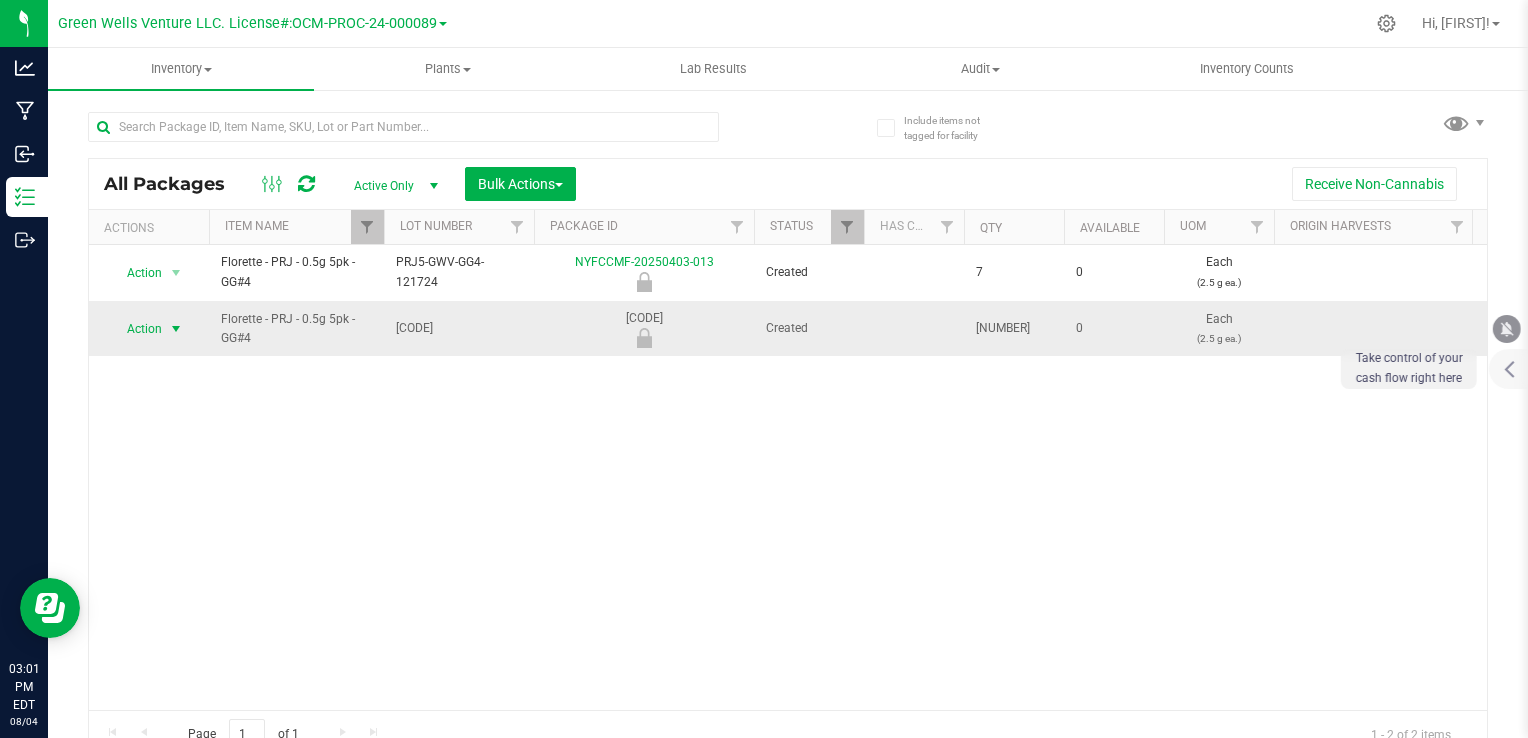 click at bounding box center [176, 329] 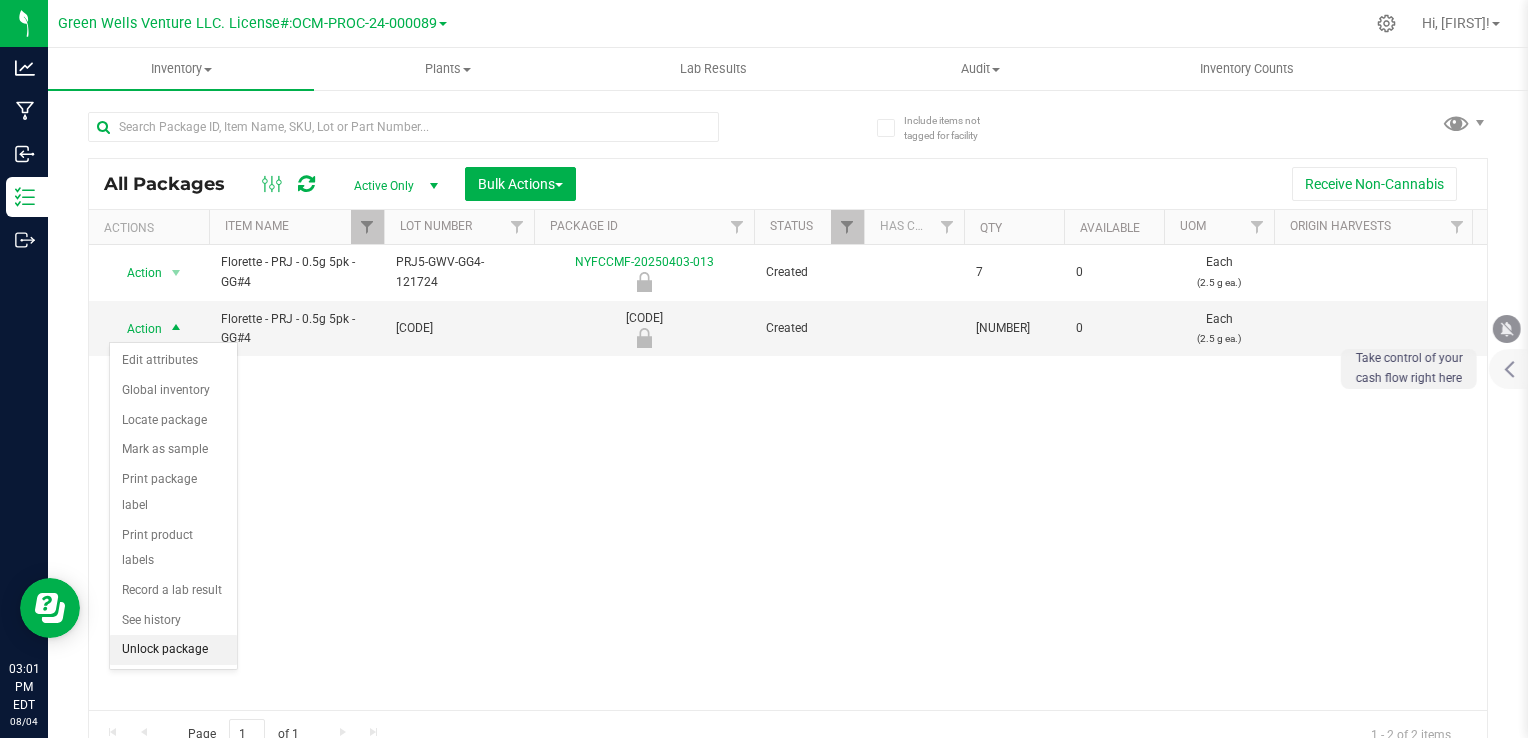 click on "Unlock package" at bounding box center [173, 650] 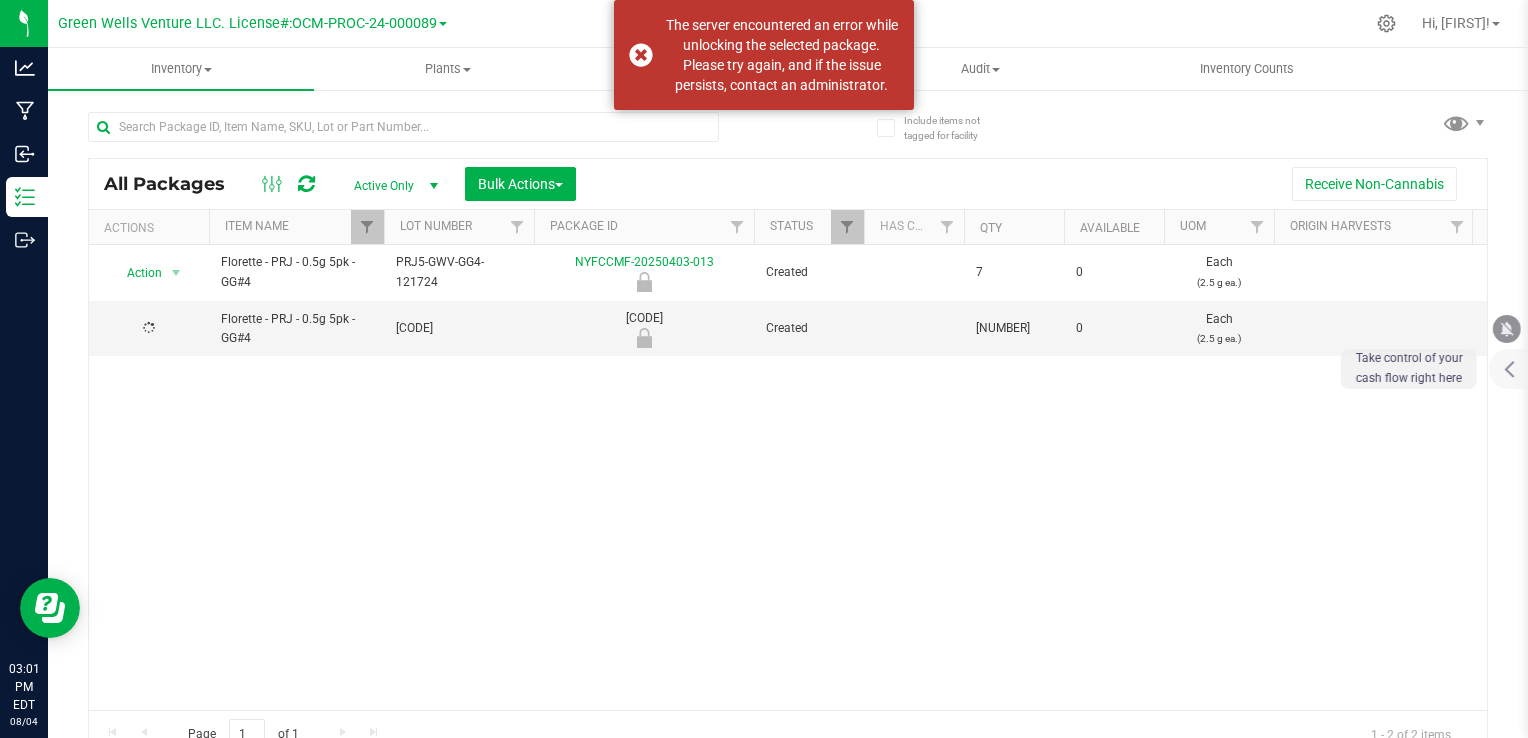 click on "Action Action Edit attributes Global inventory Locate package Mark as sample Print package label Print product labels Record a lab result See history Unlock package
Florette - PRJ - 0.5g 5pk - GG#4
[CODE]
[CODE]
Created
7
0
Each
(2.5 g ea.)
$0.01000 $16.50000
Finished Goods Vault
1.3.44.234.0
$0.07 $115.50 $0.00 $0.07 [MONTH] [DAY], [YEAR] [HOUR]:[MINUTE]:[SECOND] [TIMEZONE]
Now" at bounding box center [788, 477] 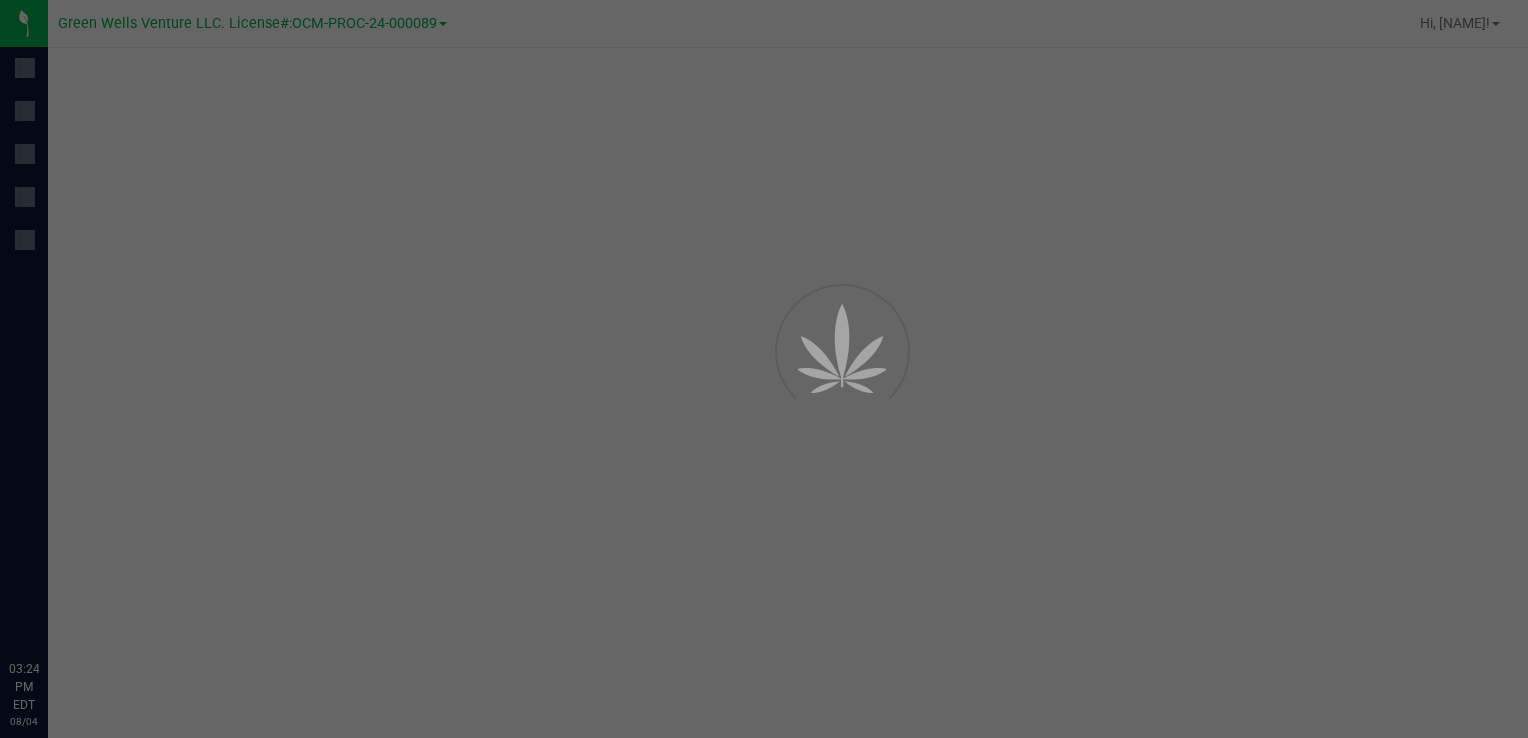 scroll, scrollTop: 0, scrollLeft: 0, axis: both 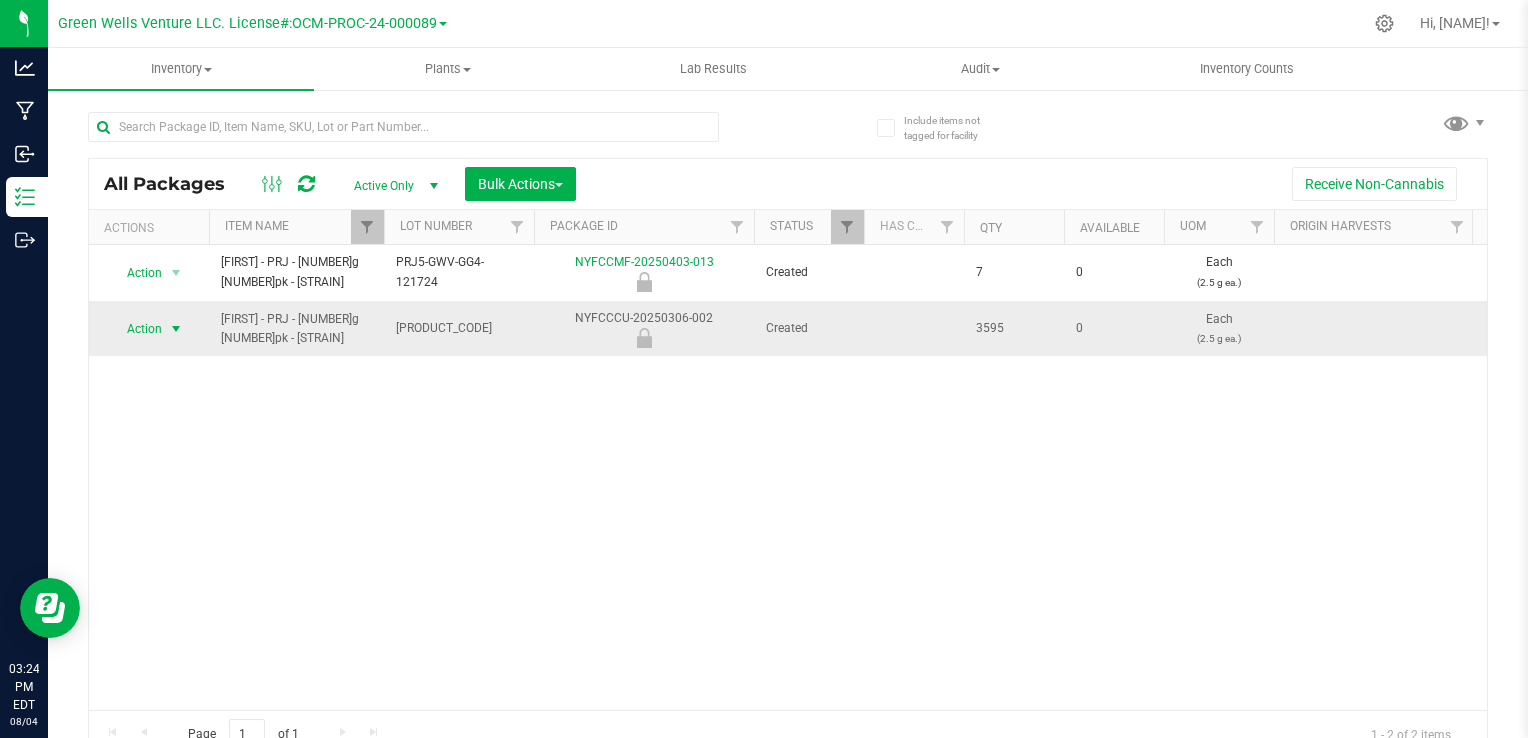 click at bounding box center [176, 329] 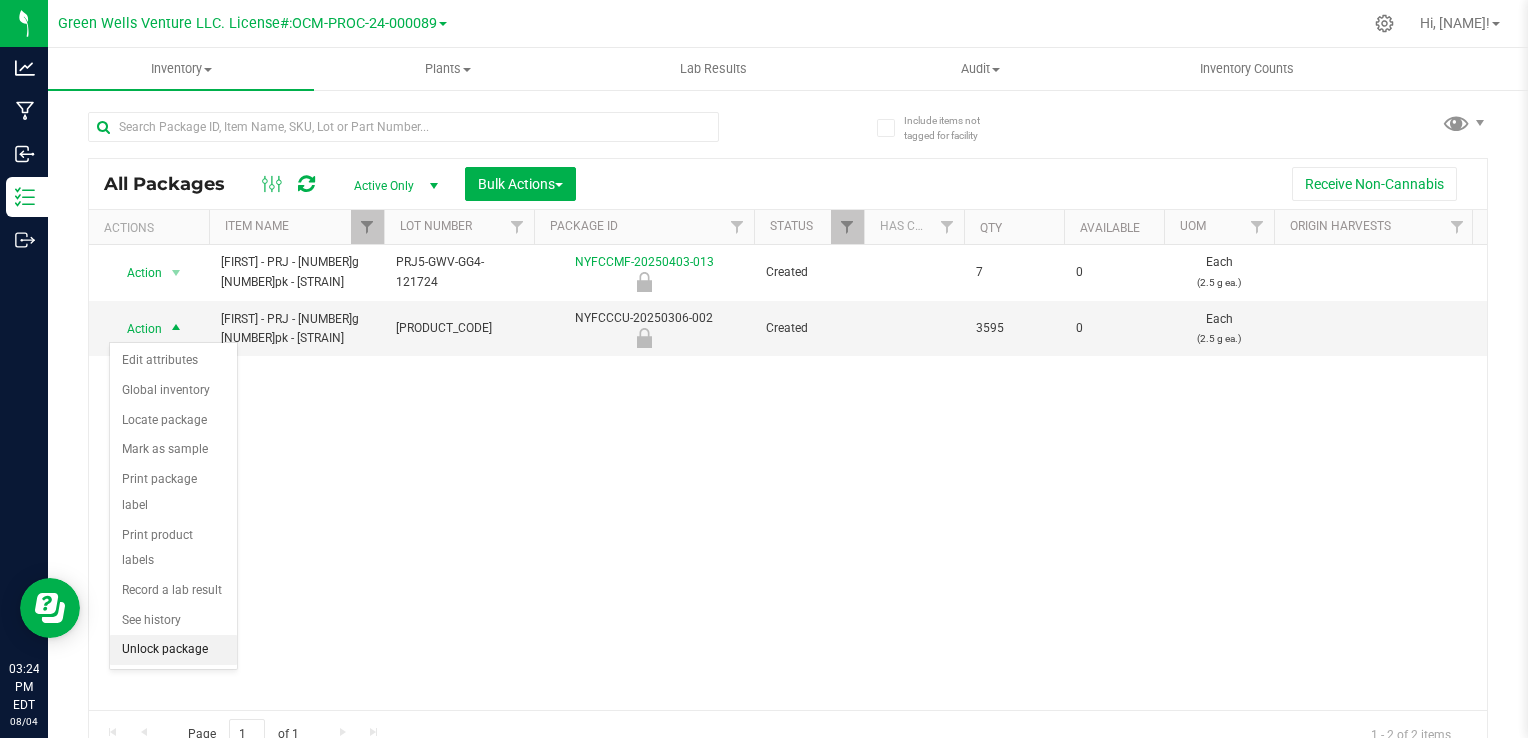 click on "Unlock package" at bounding box center (173, 650) 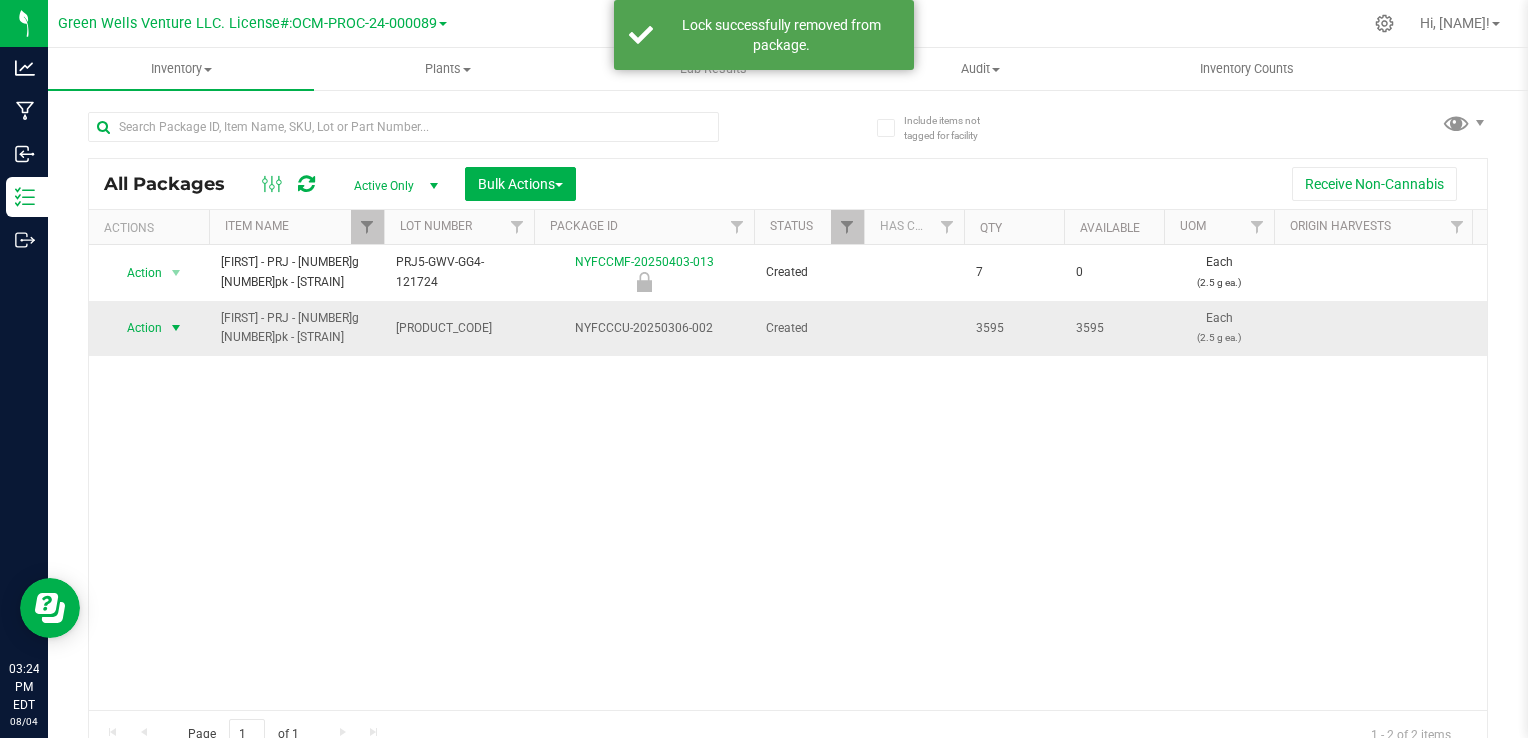 click at bounding box center (176, 328) 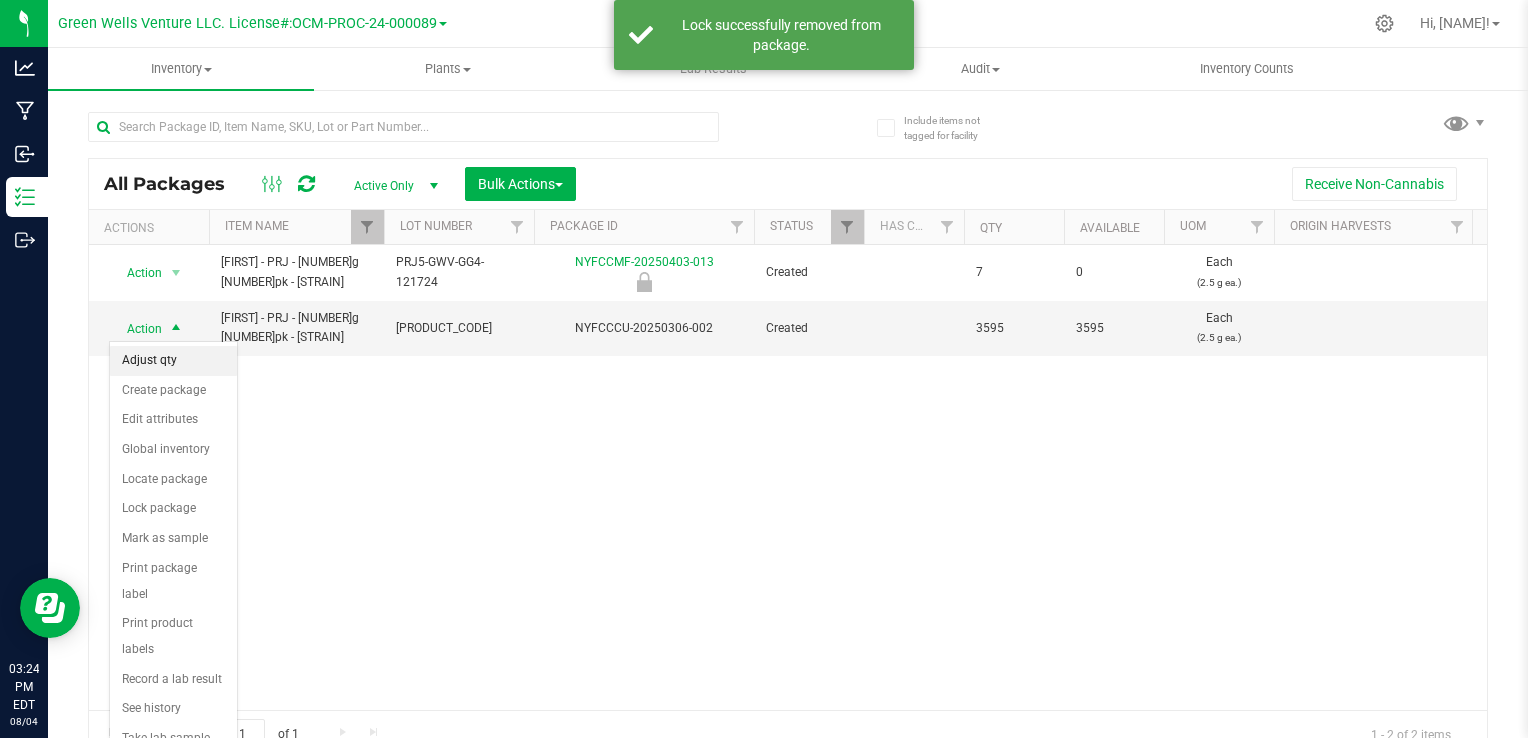 click on "Adjust qty" at bounding box center [173, 361] 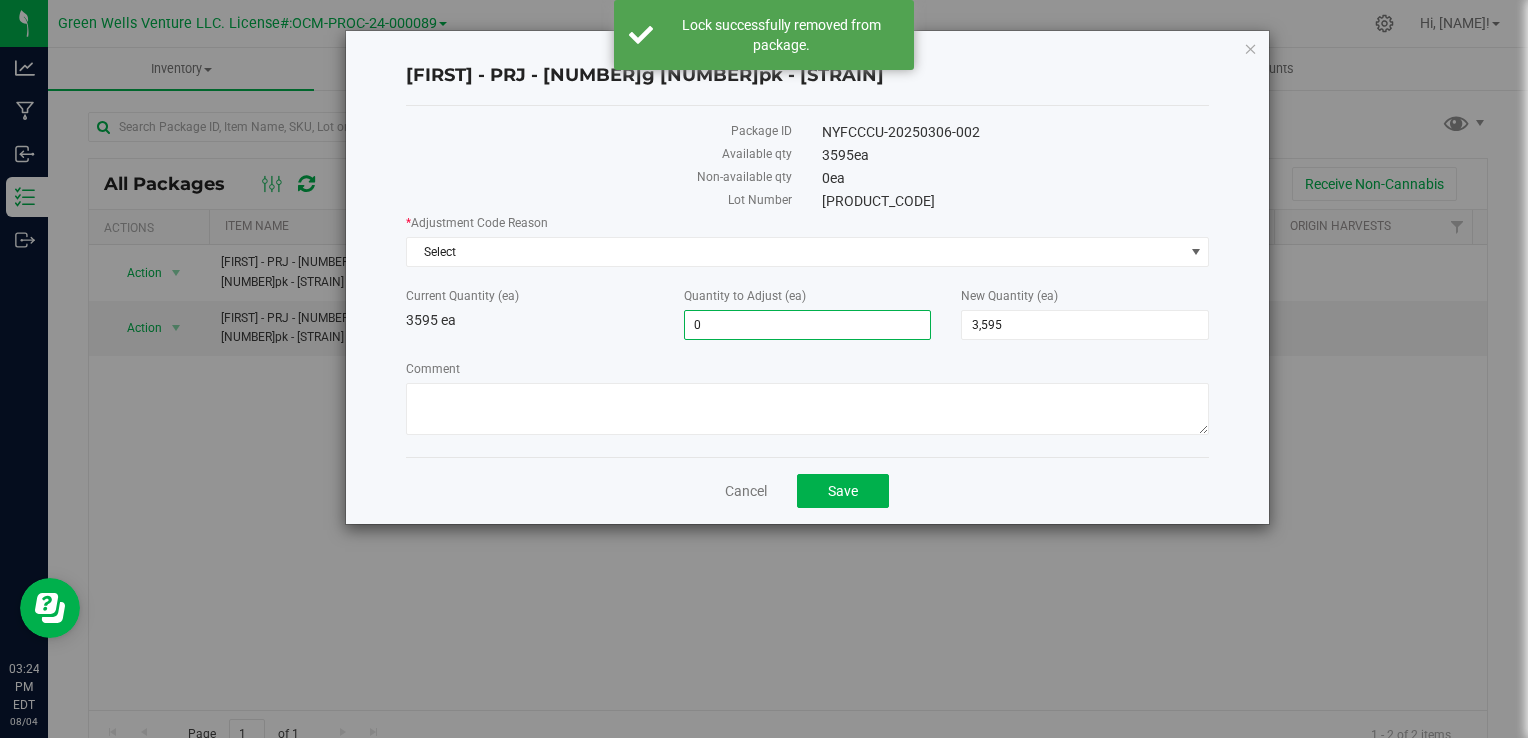 drag, startPoint x: 775, startPoint y: 326, endPoint x: 603, endPoint y: 303, distance: 173.53098 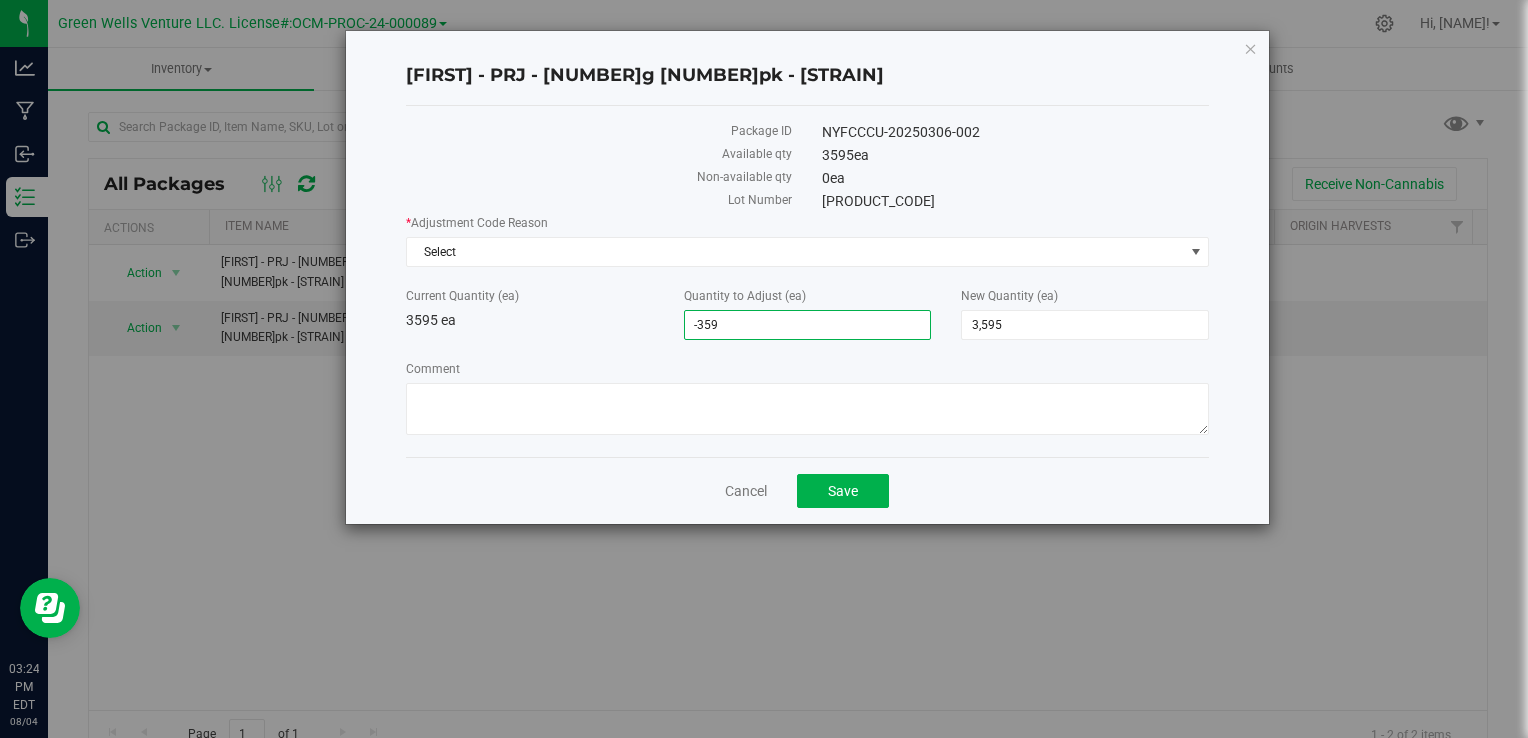 type on "-3595" 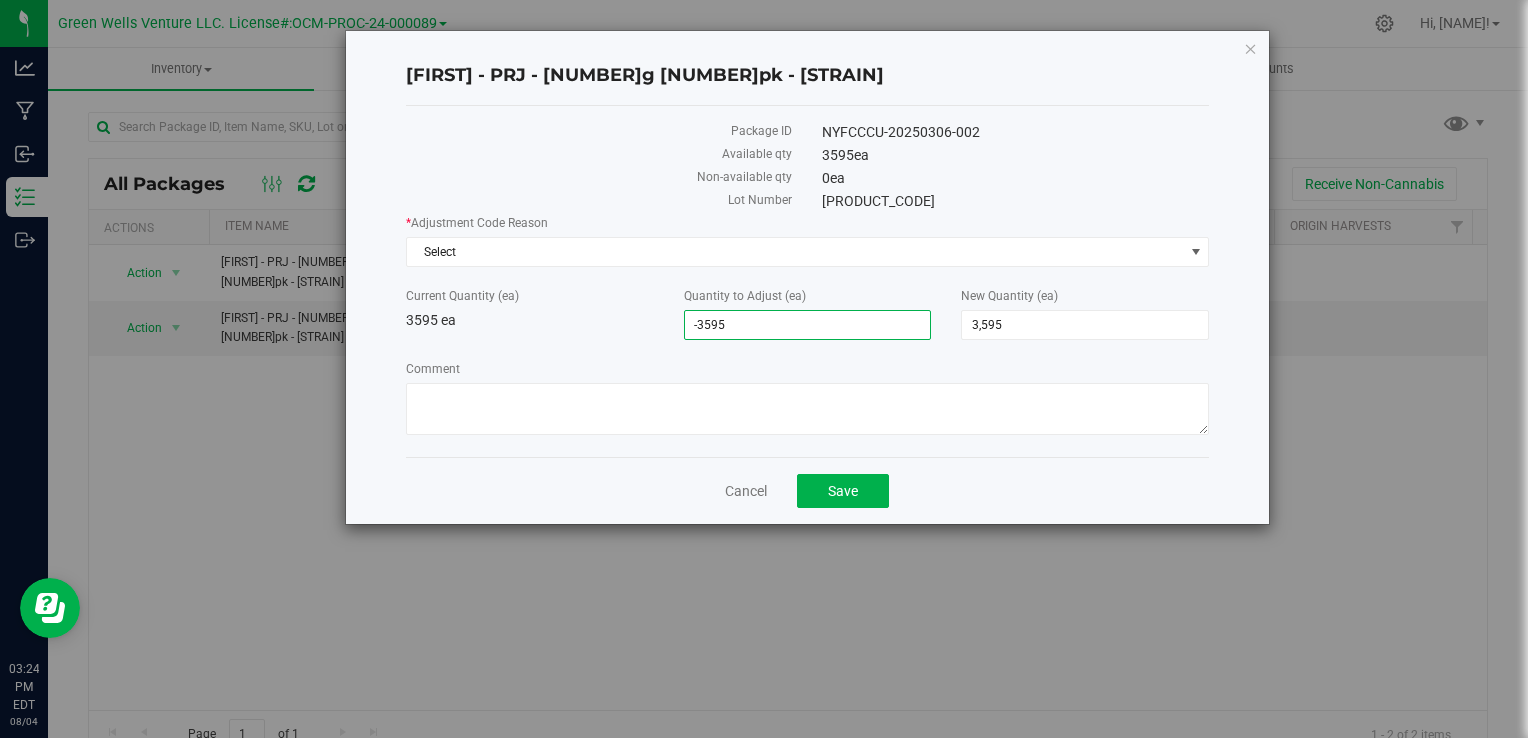 type on "-3,595" 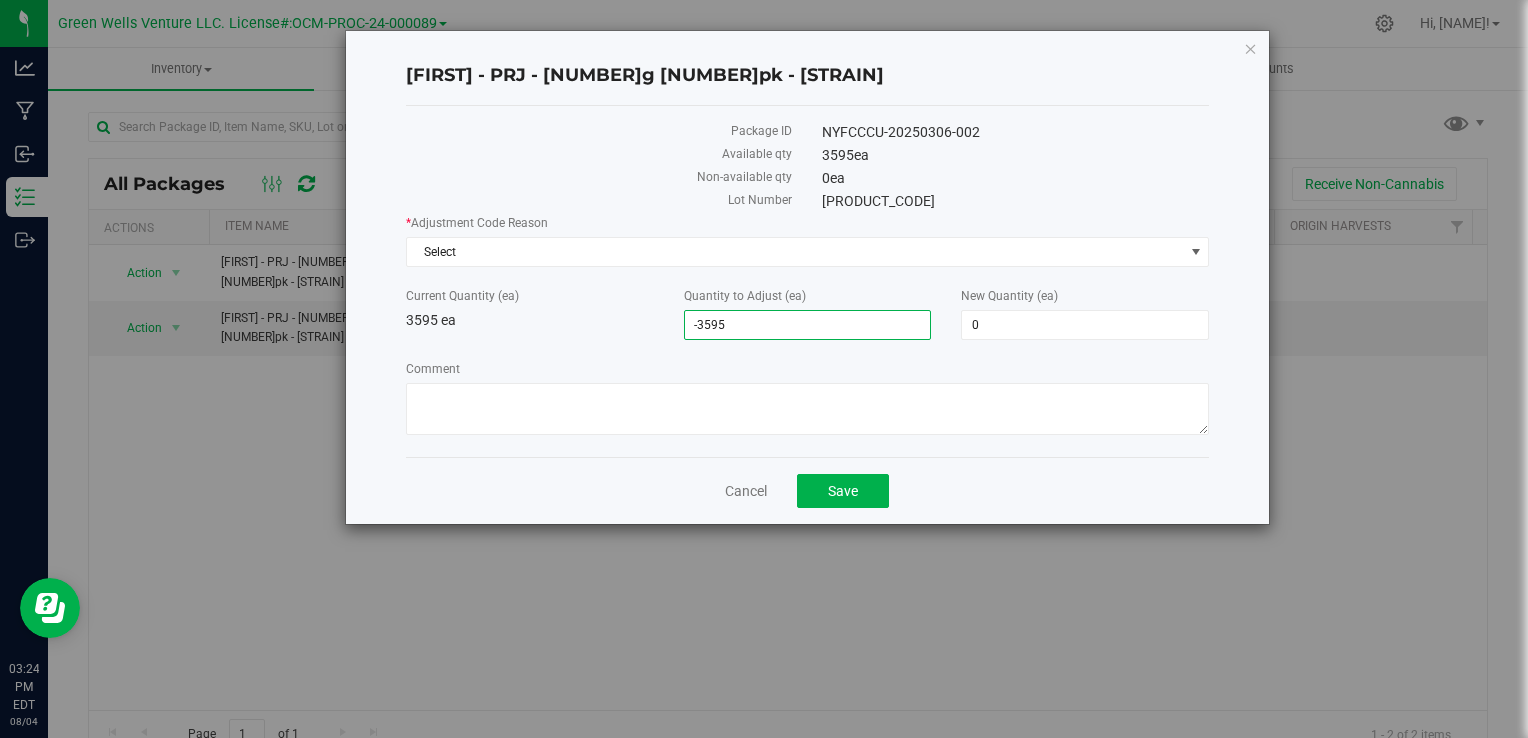 click on "*
Adjustment Code Reason
Select Select API Adjustment Error API Conversion Error During License-to-License Transfer Entry Error In-House Quality Control Moisture Loss Package Material Plant Death Planting Clone/Seed Sample Destroyed (Lab Use Only) Scale Variance Spoilage Theft Trade Sample
Current Quantity (ea)
[NUMBER] ea
Quantity to Adjust (ea)
-[NUMBER] -[NUMBER]
New Quantity (ea)
0 0
Comment" at bounding box center (808, 327) 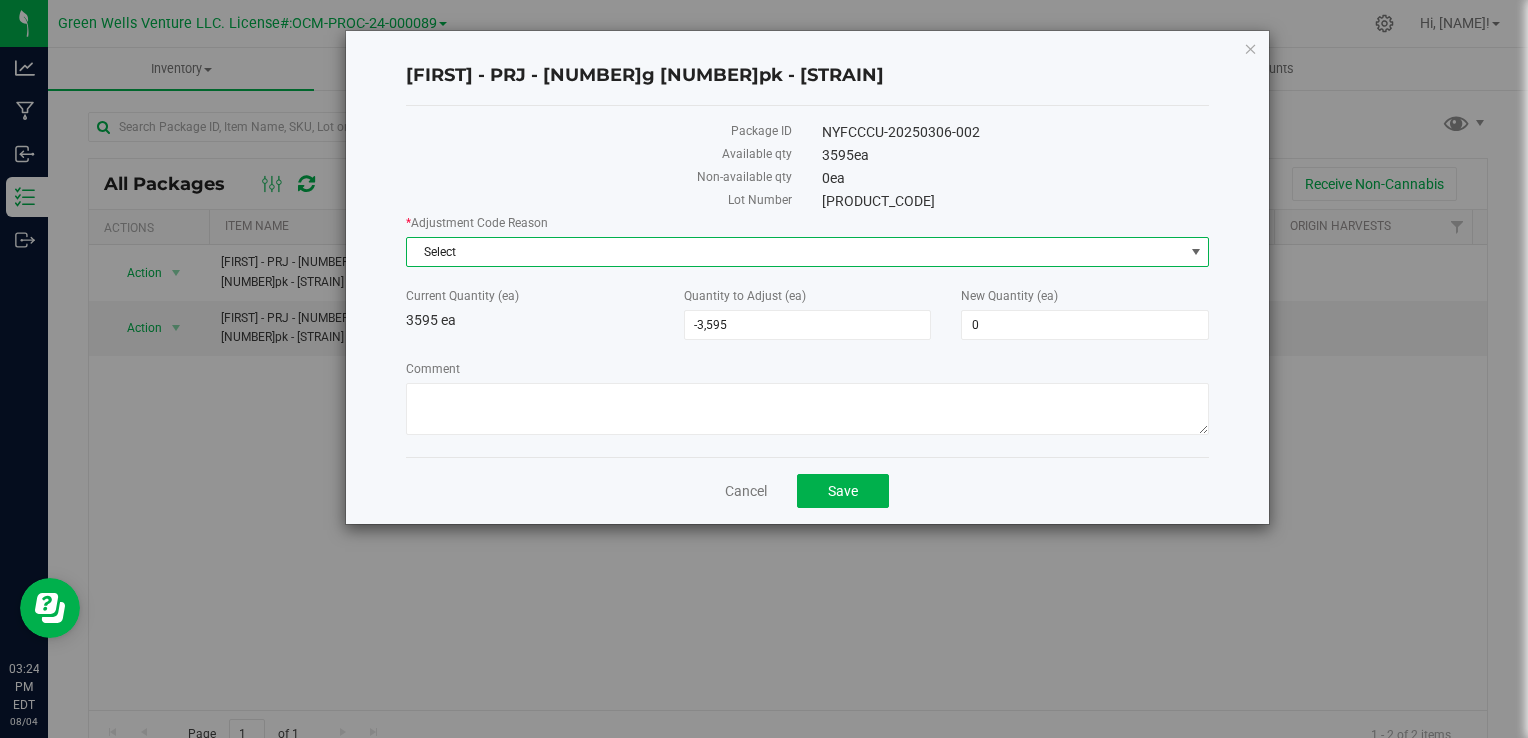 click on "Select" at bounding box center (795, 252) 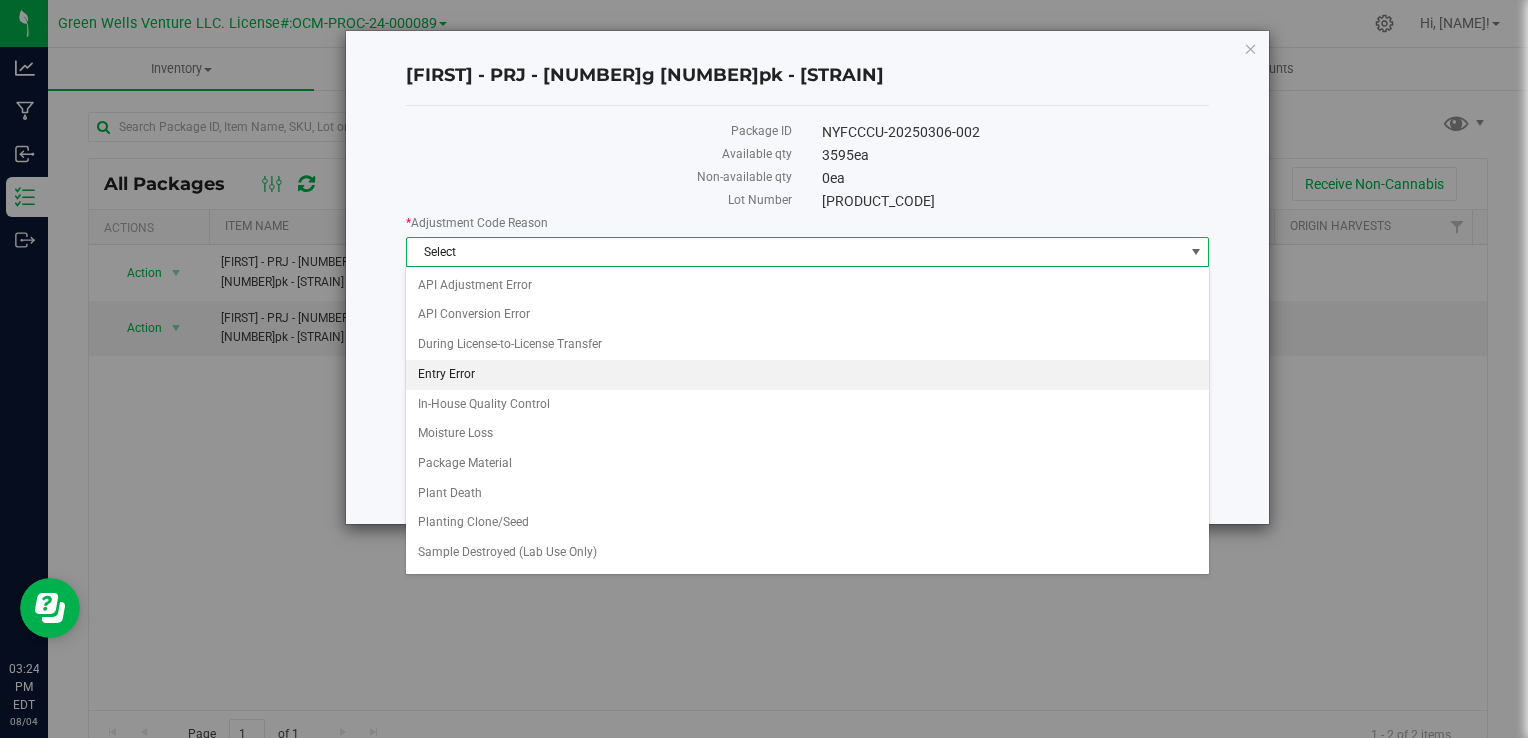 click on "Entry Error" at bounding box center (807, 375) 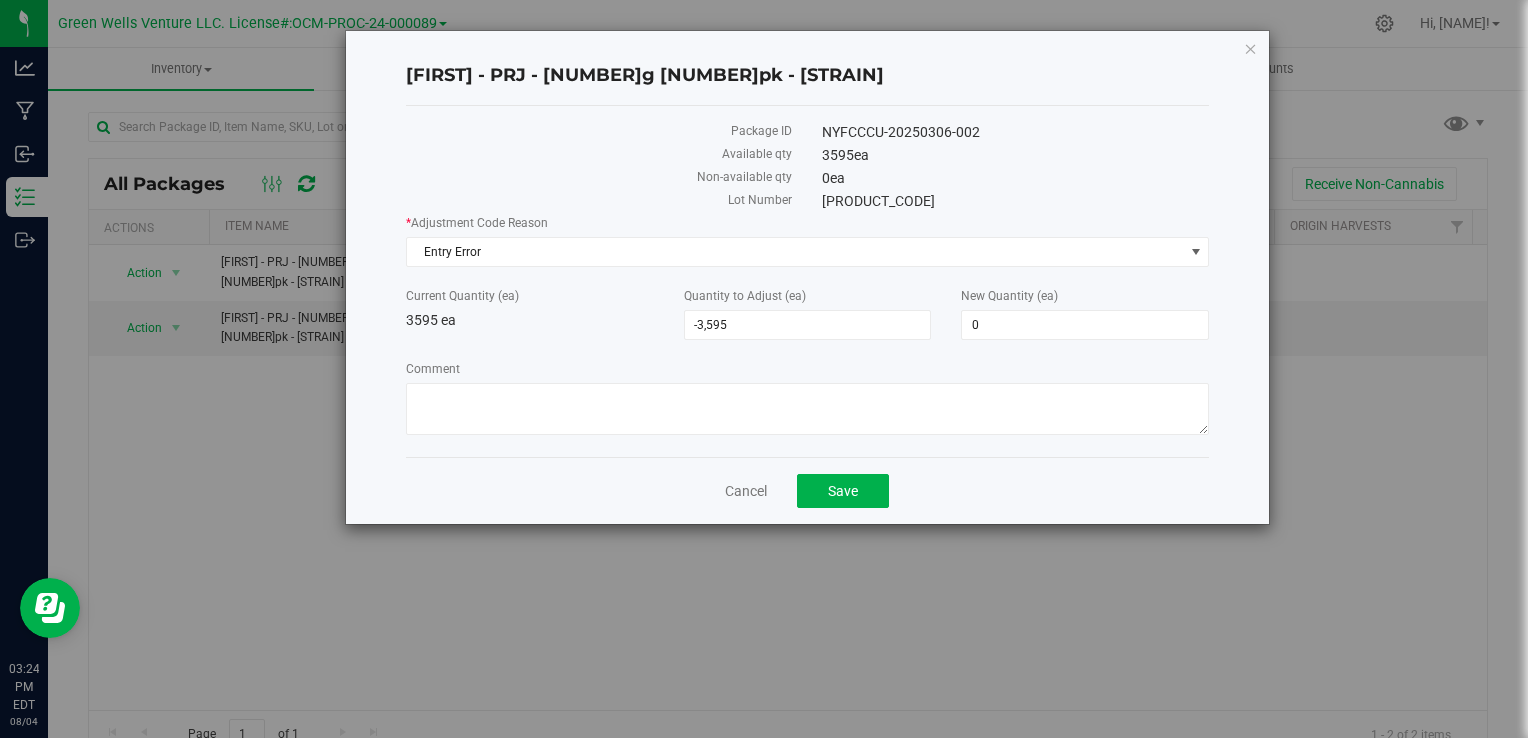 click on "*
Adjustment Code Reason
Entry Error Select API Adjustment Error API Conversion Error During License-to-License Transfer Entry Error In-House Quality Control Moisture Loss Package Material Plant Death Planting Clone/Seed Sample Destroyed (Lab Use Only) Scale Variance Spoilage Theft Trade Sample Waste
Current Quantity (ea)
3595 ea
Quantity to Adjust (ea)
-3,595 -3595
New Quantity (ea)
0 0
Comment" at bounding box center (808, 327) 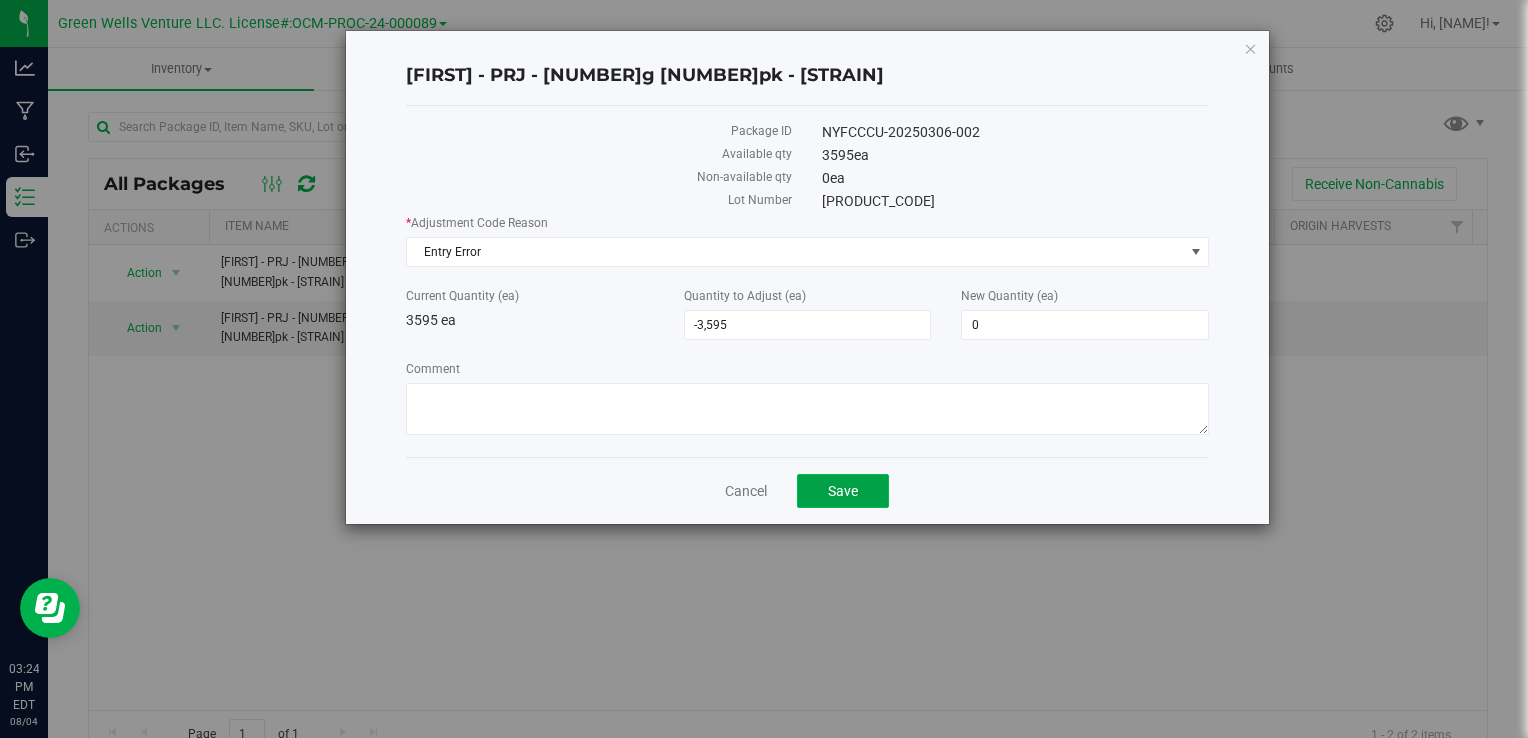 click on "Save" 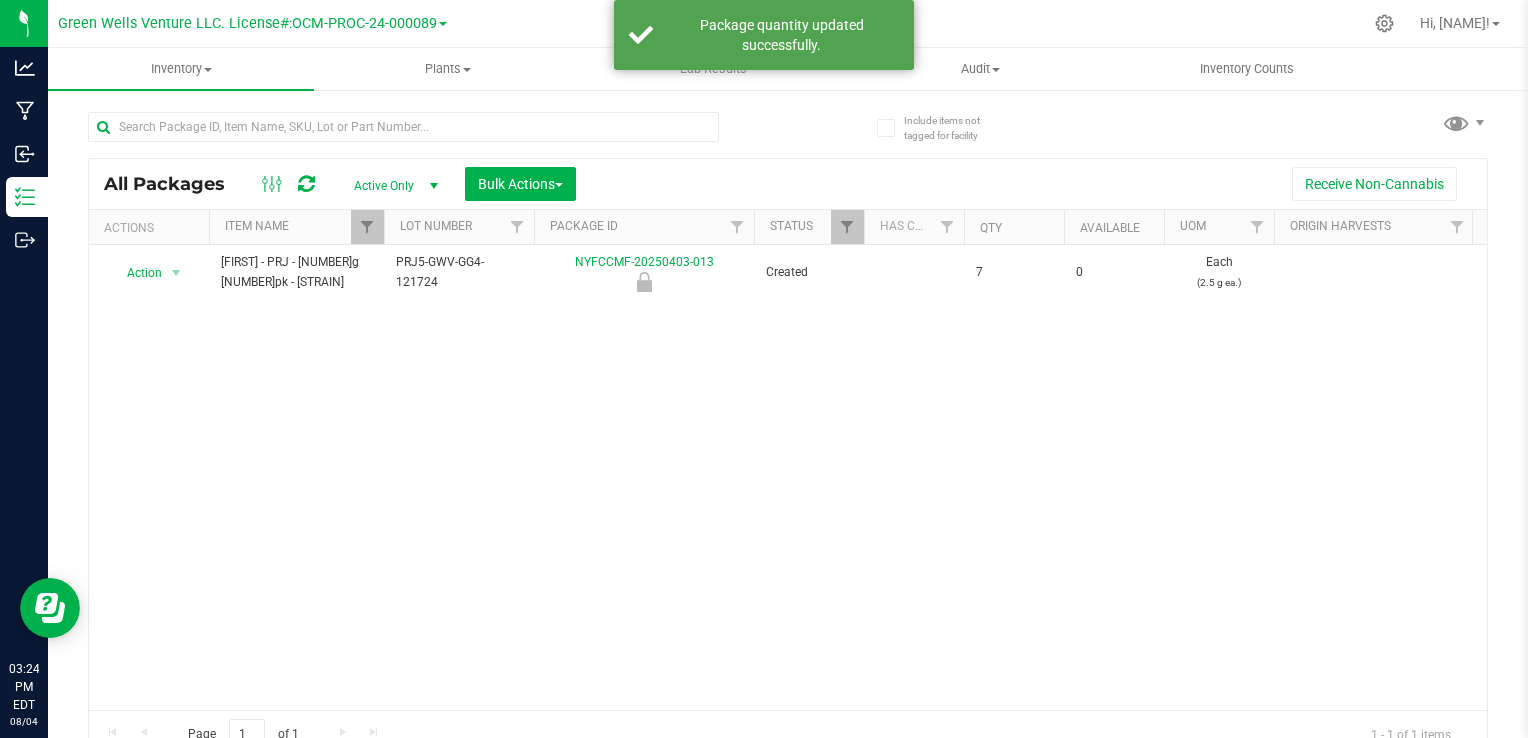 click on "Action Action Edit attributes Global inventory Locate package Mark as sample Print package label Print product labels Record a lab result See history Unlock package
Florette - PRJ - 0.5g 5pk - GG#4
[CODE]
[CODE]
Created
7
0
Each
(2.5 g ea.)
$0.01000 $16.50000
Finished Goods Vault
1.3.44.234.0
$0.07 $115.50 $0.00 $0.07 [MONTH] [DAY], [YEAR] [HOUR]:[MINUTE]:[SECOND] [TIMEZONE]
Now" at bounding box center [788, 477] 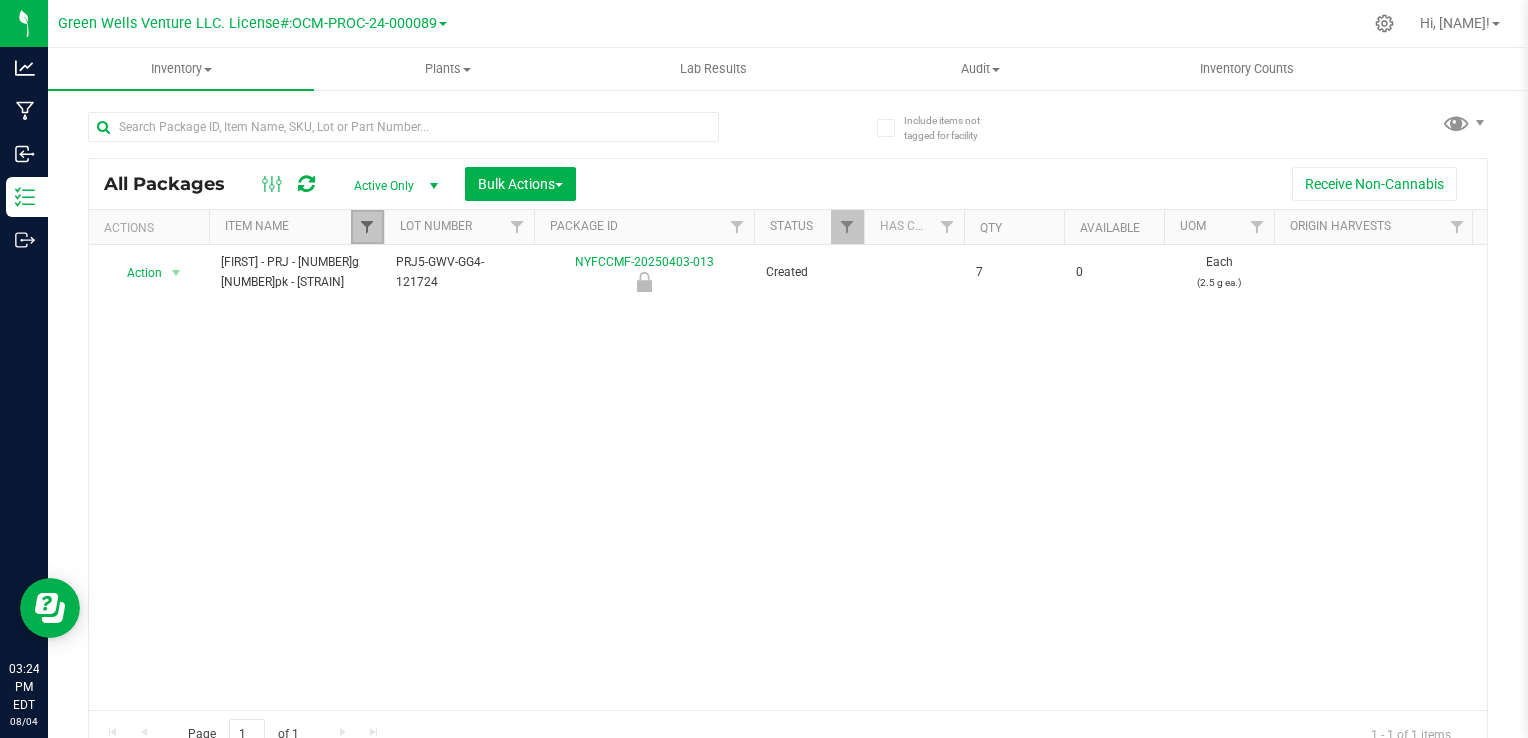 click at bounding box center [367, 227] 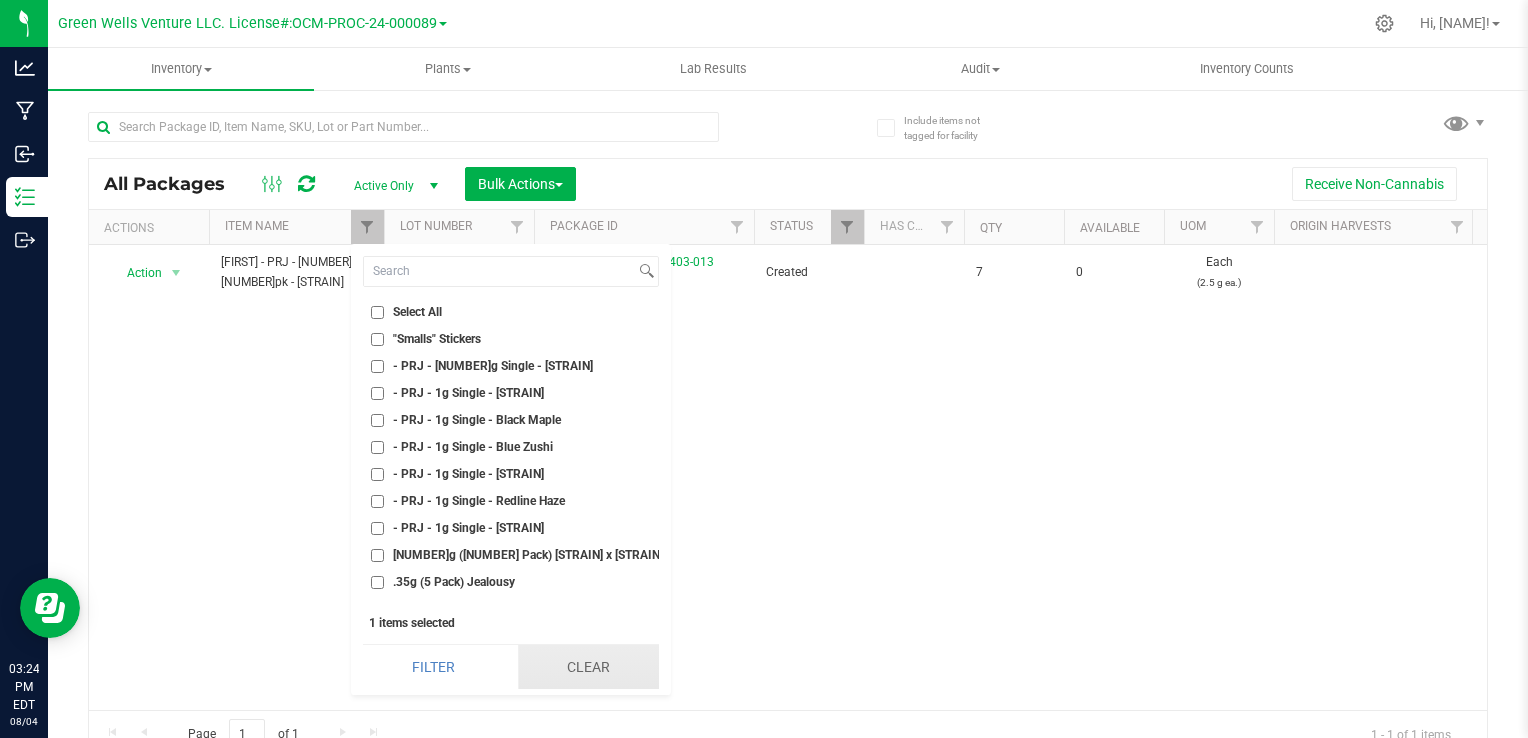click on "Clear" at bounding box center [588, 667] 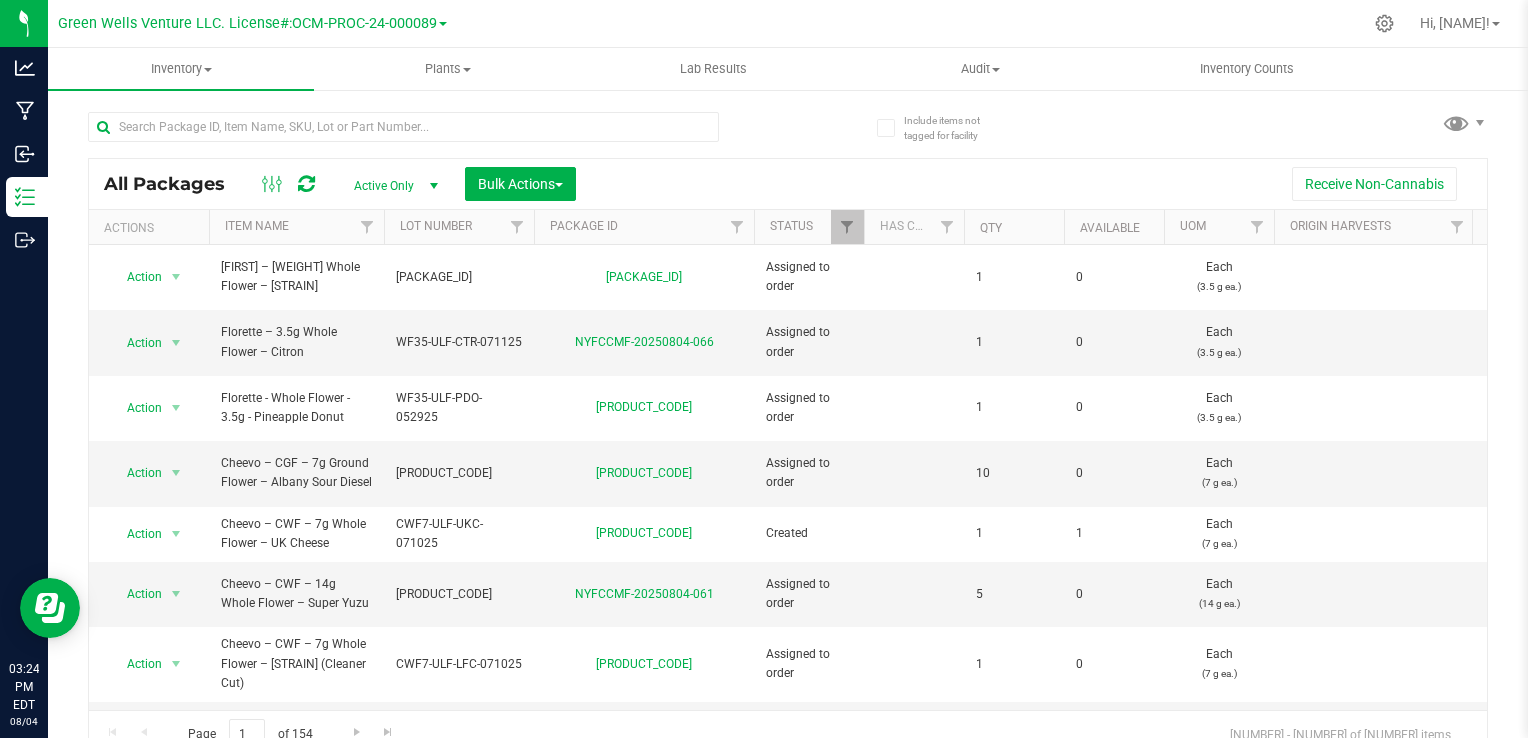 click on "Receive Non-Cannabis" at bounding box center (1031, 184) 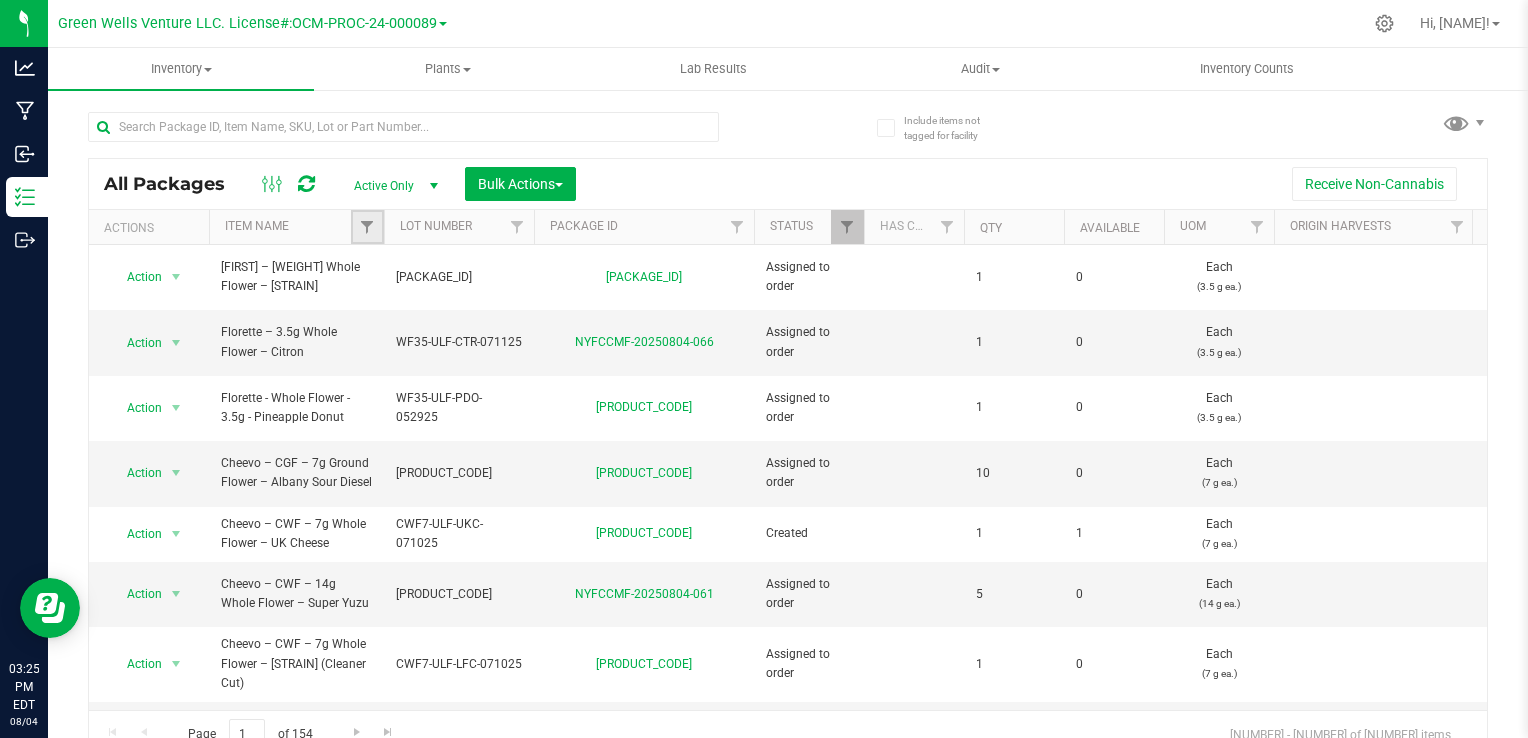 drag, startPoint x: 364, startPoint y: 222, endPoint x: 376, endPoint y: 222, distance: 12 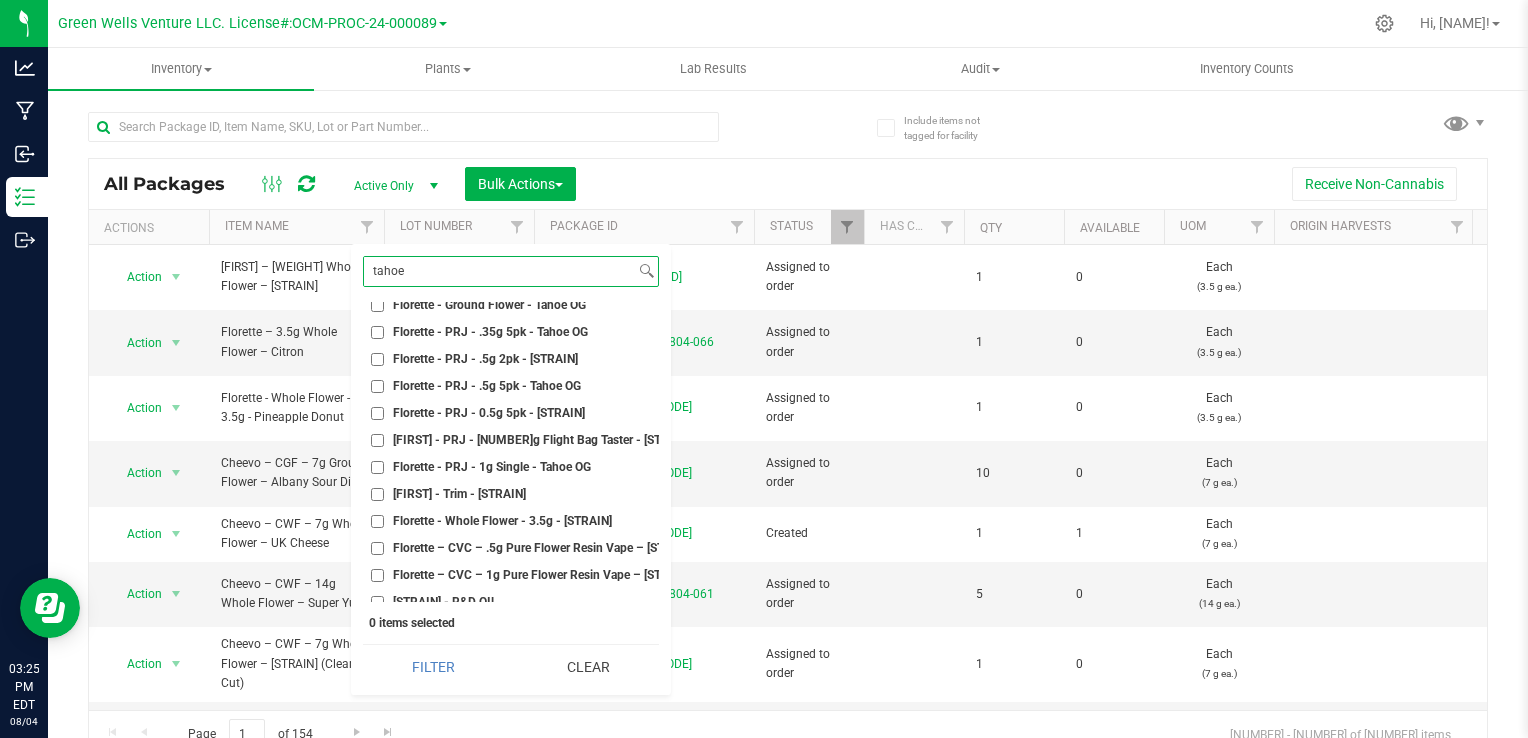 scroll, scrollTop: 303, scrollLeft: 0, axis: vertical 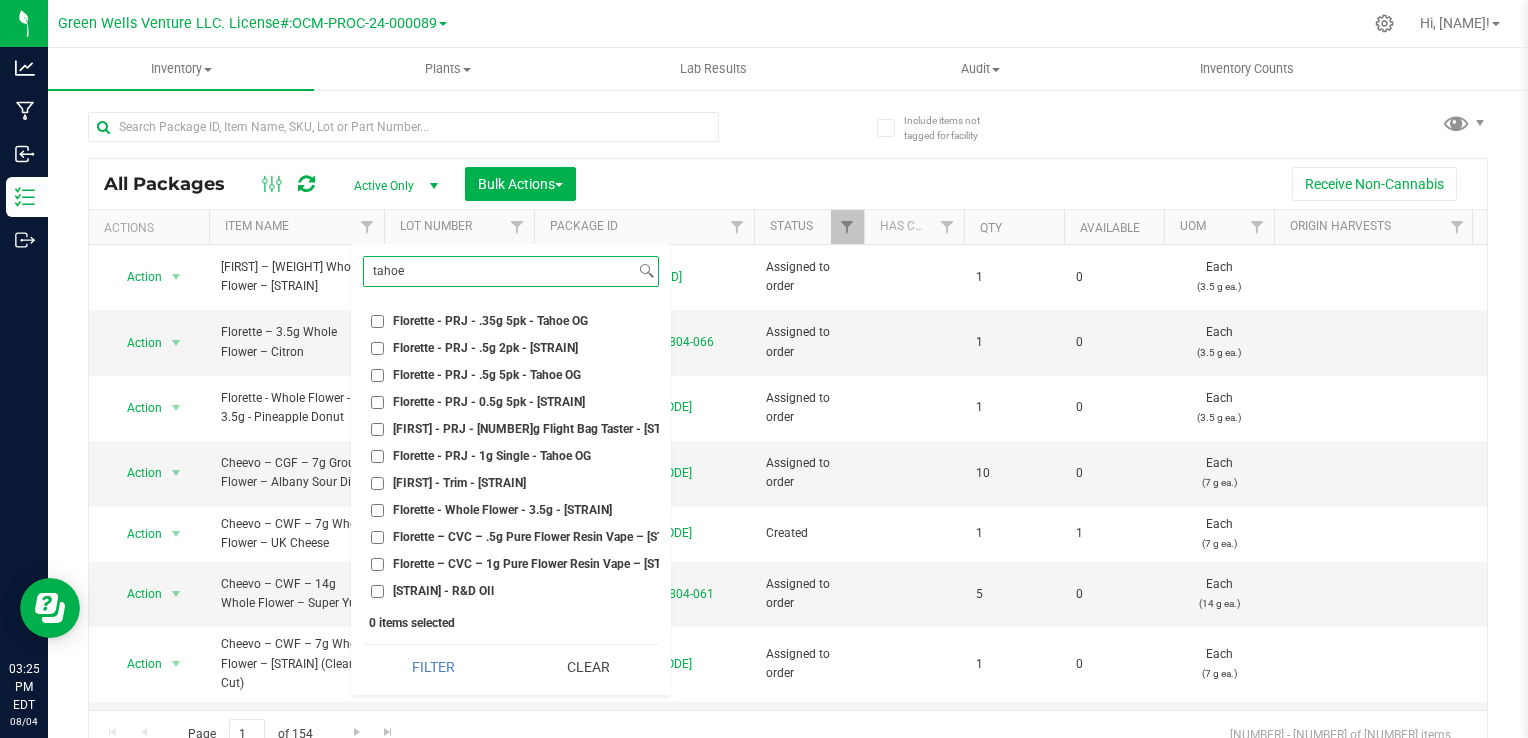 type on "tahoe" 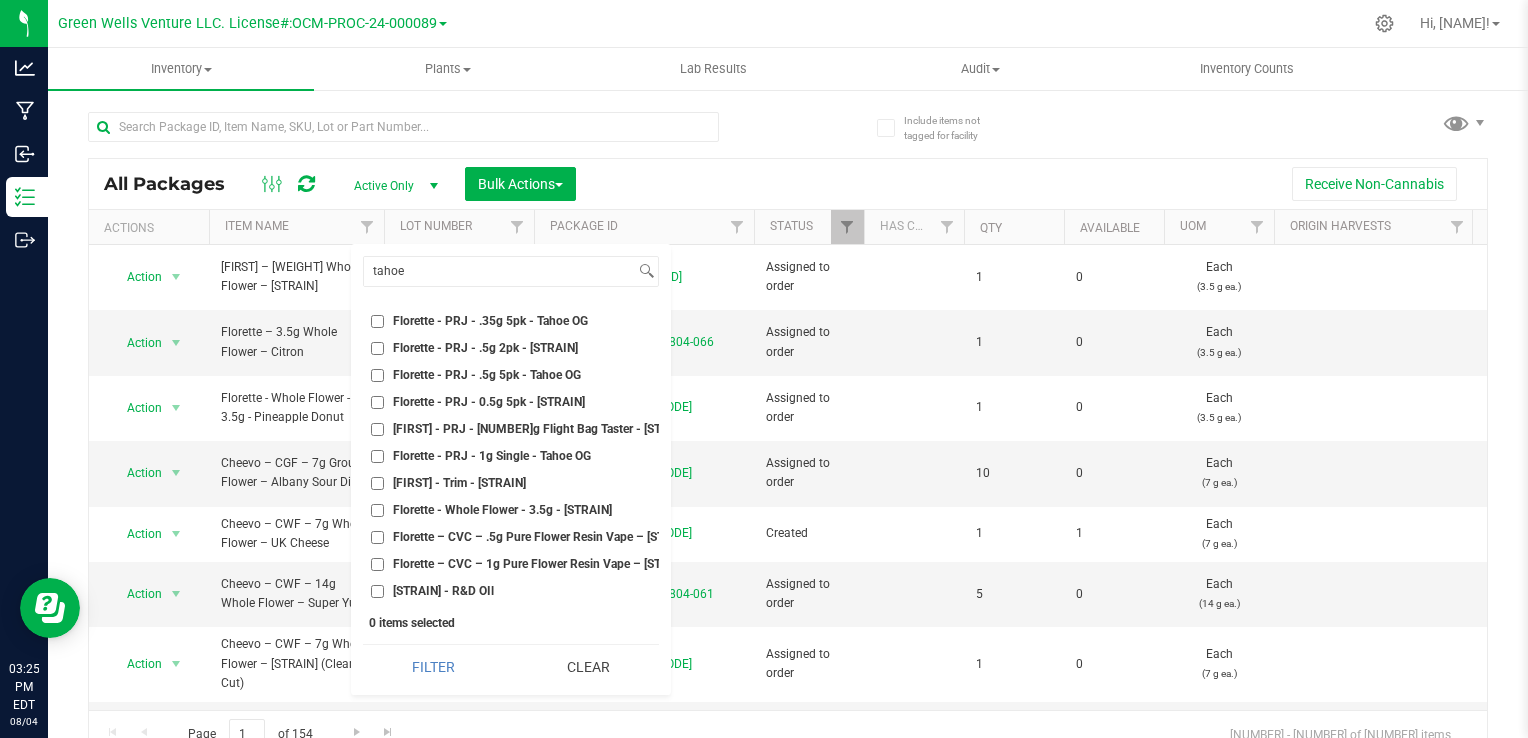 click on "Florette – CVC – 1g Pure Flower Resin Vape – Tahoe OG" at bounding box center (542, 564) 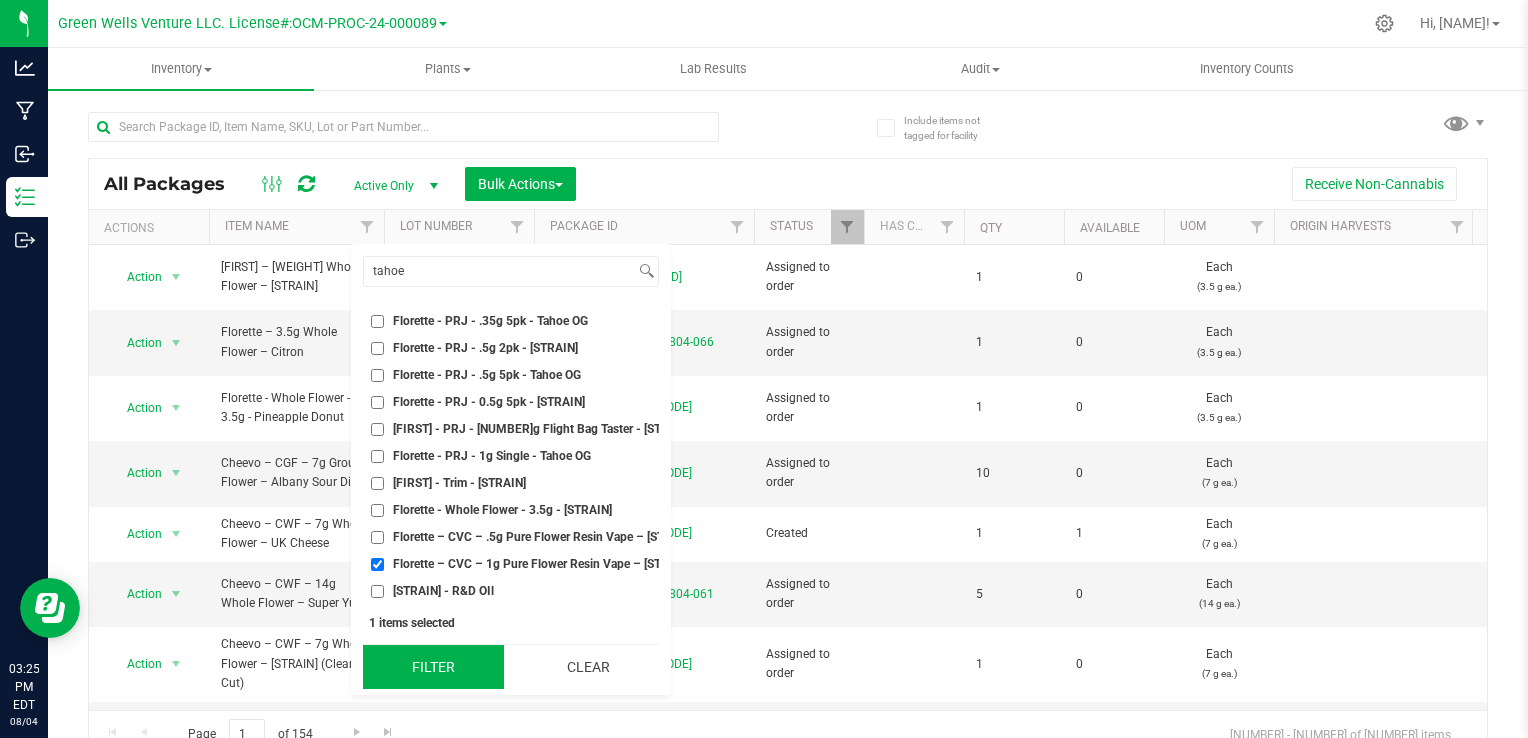 click on "Filter" at bounding box center [433, 667] 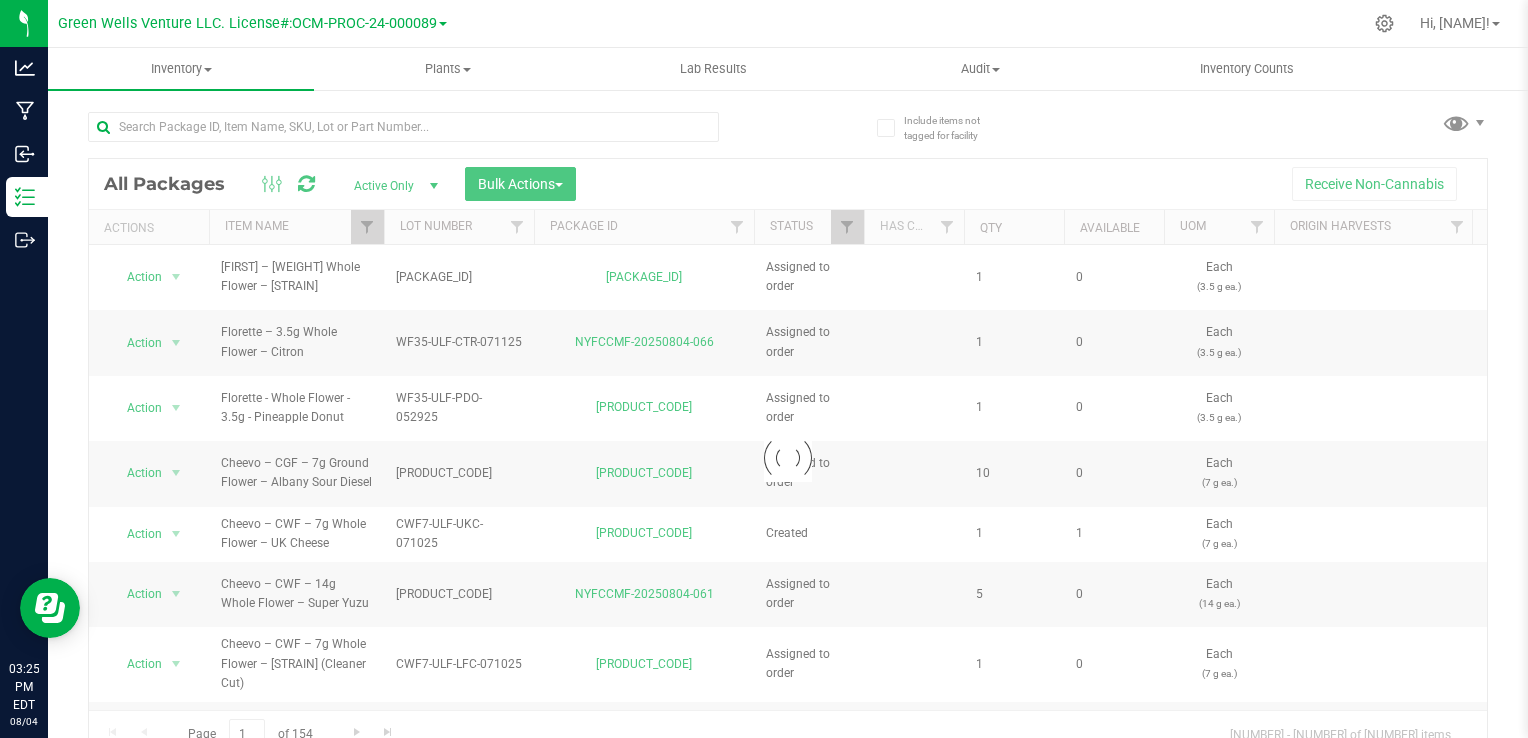 checkbox on "true" 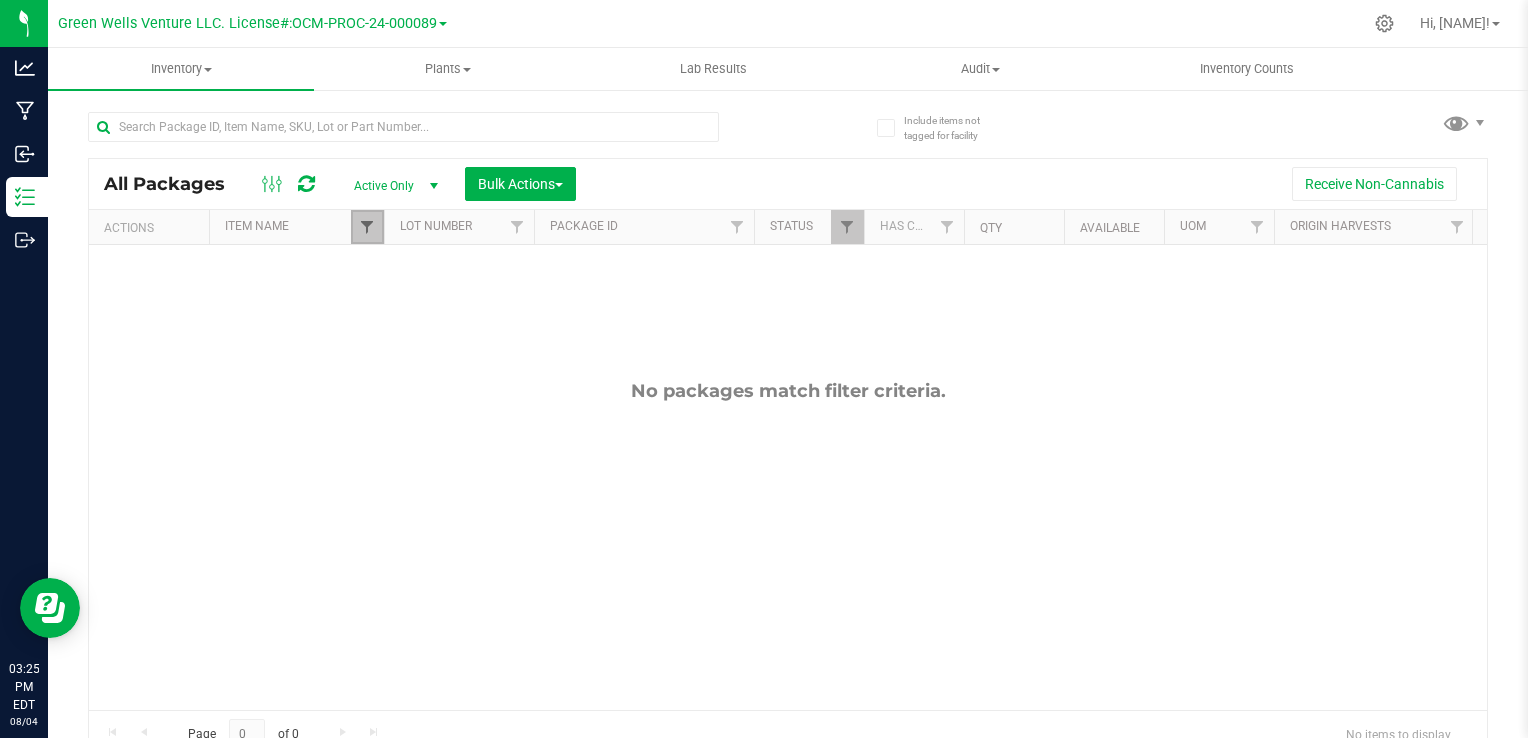 click at bounding box center (367, 227) 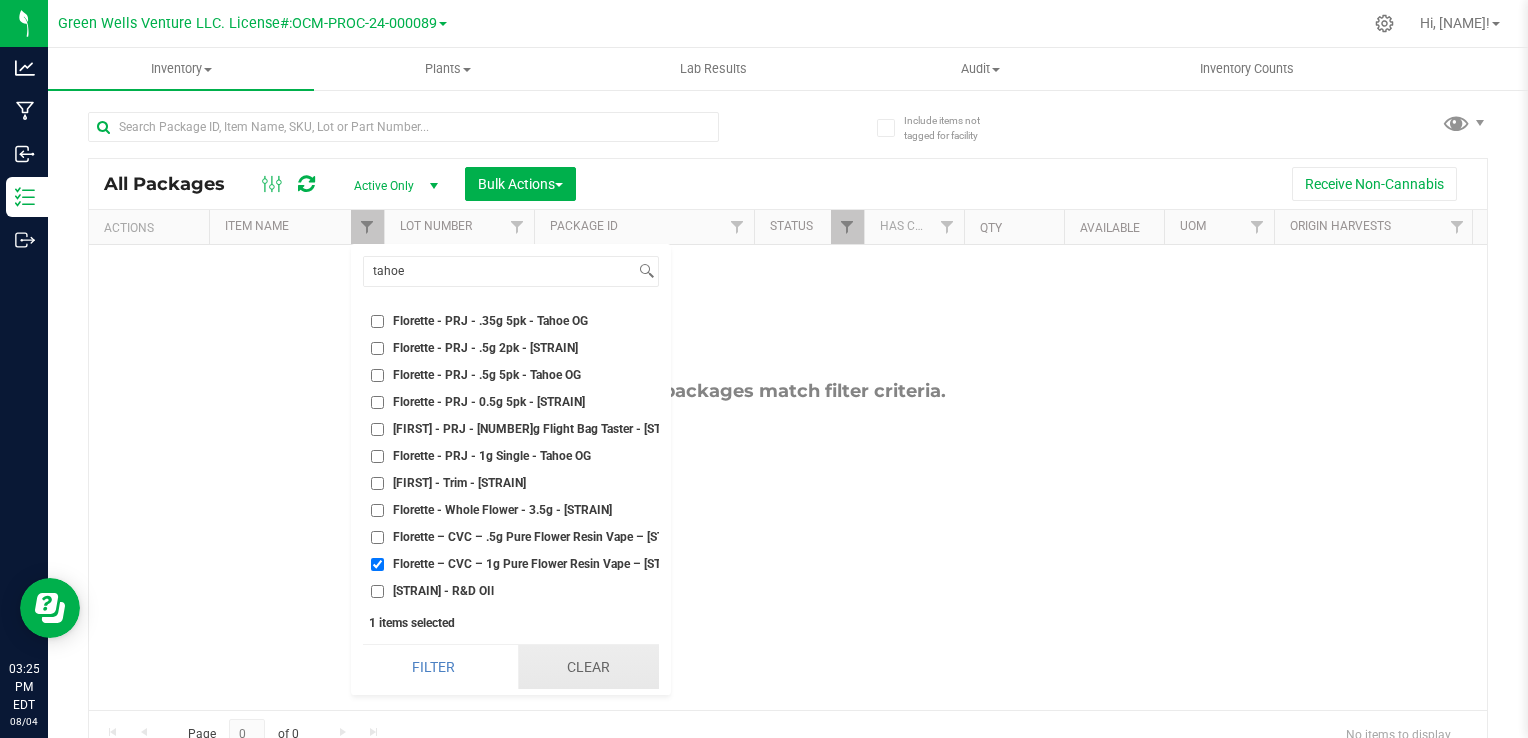 click on "Clear" at bounding box center [588, 667] 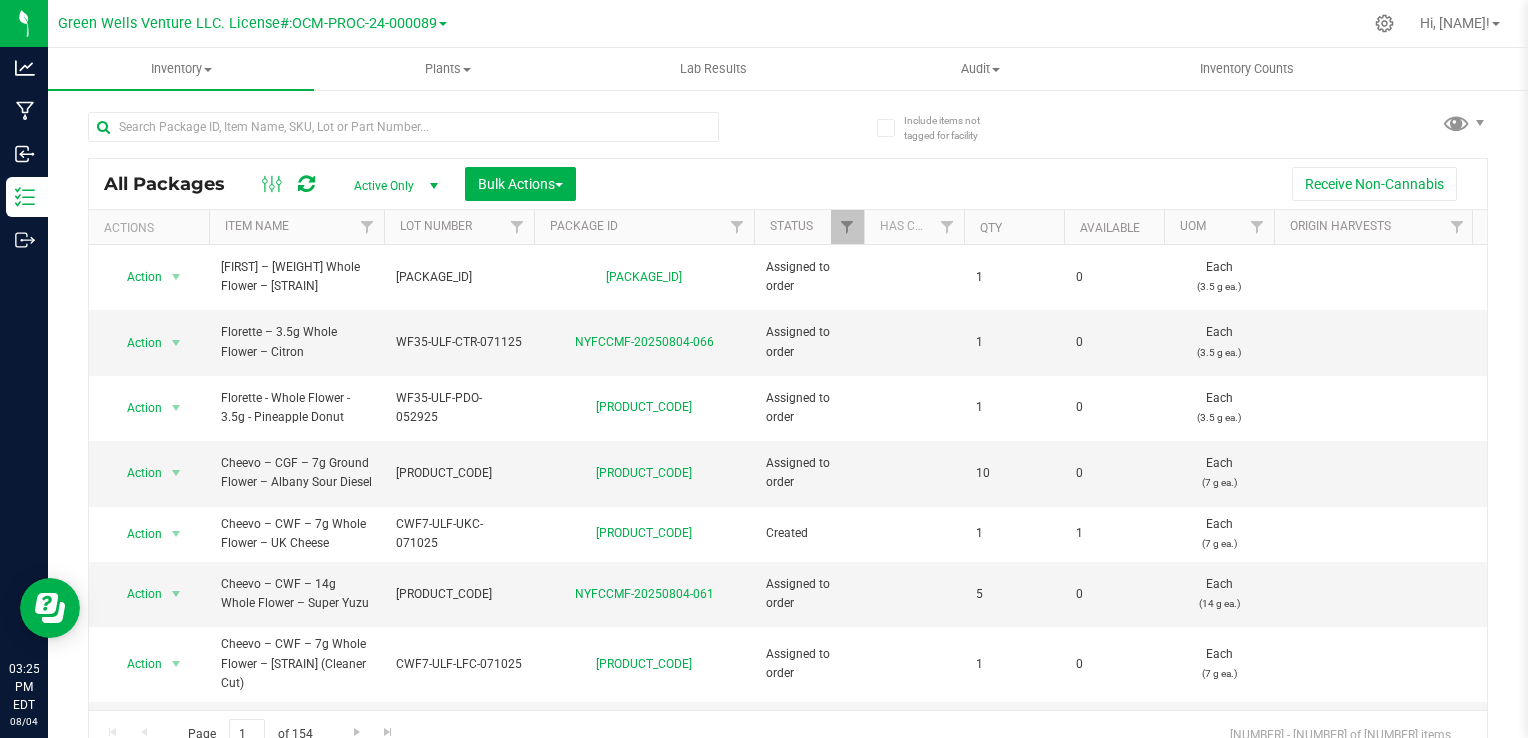 click on "Receive Non-Cannabis" at bounding box center (1031, 184) 